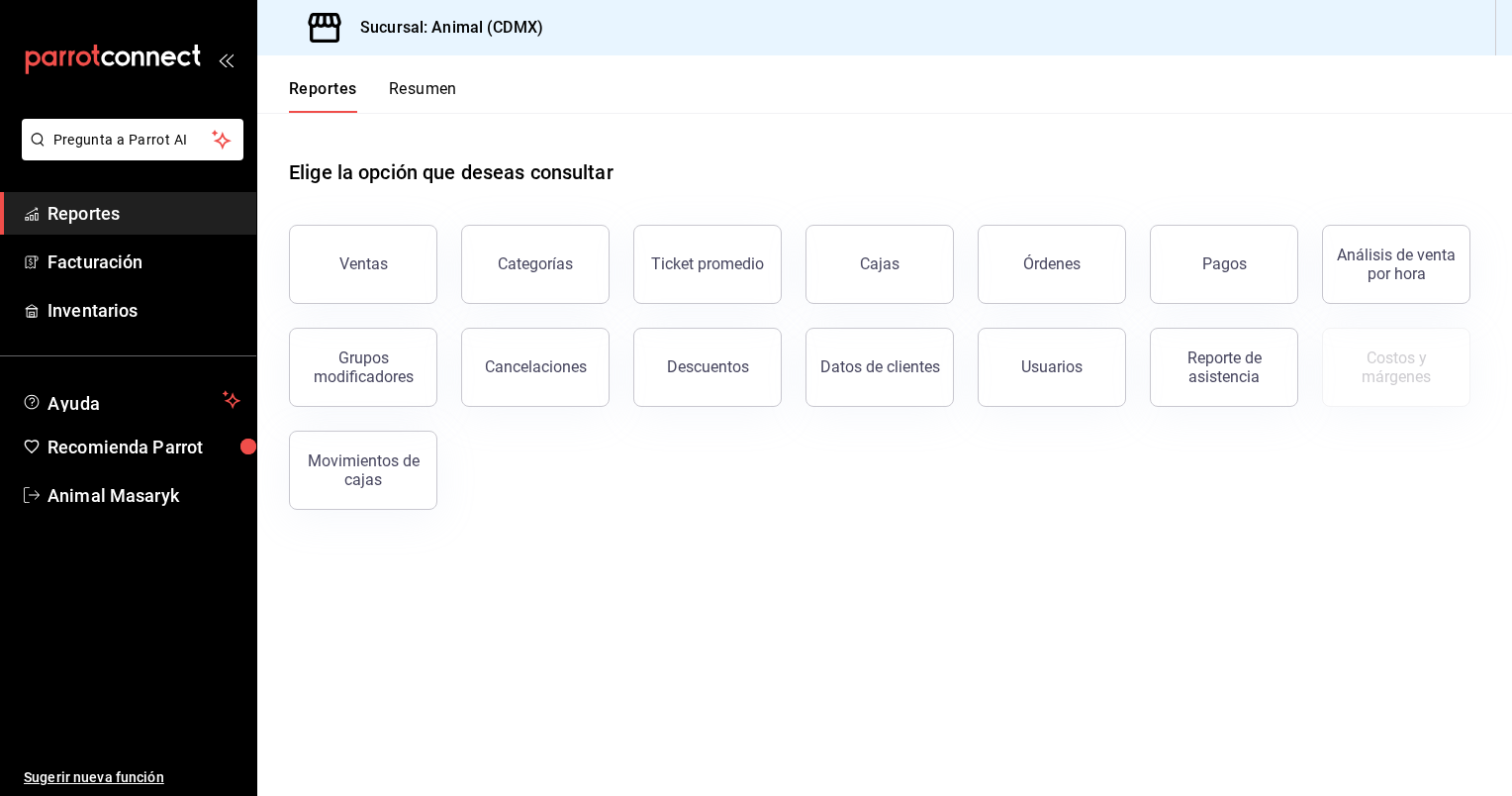 scroll, scrollTop: 0, scrollLeft: 0, axis: both 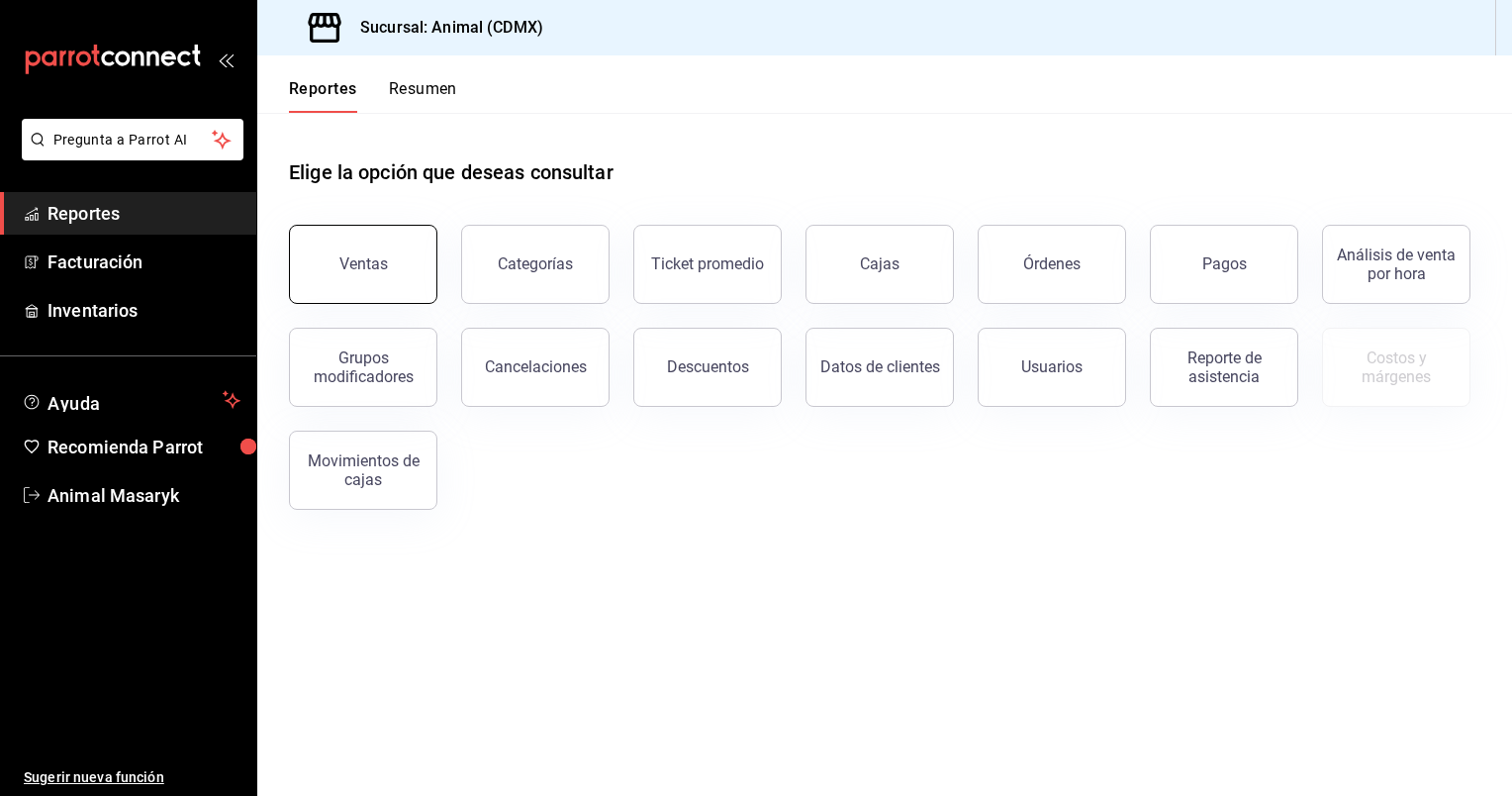 click on "Ventas" at bounding box center [363, 263] 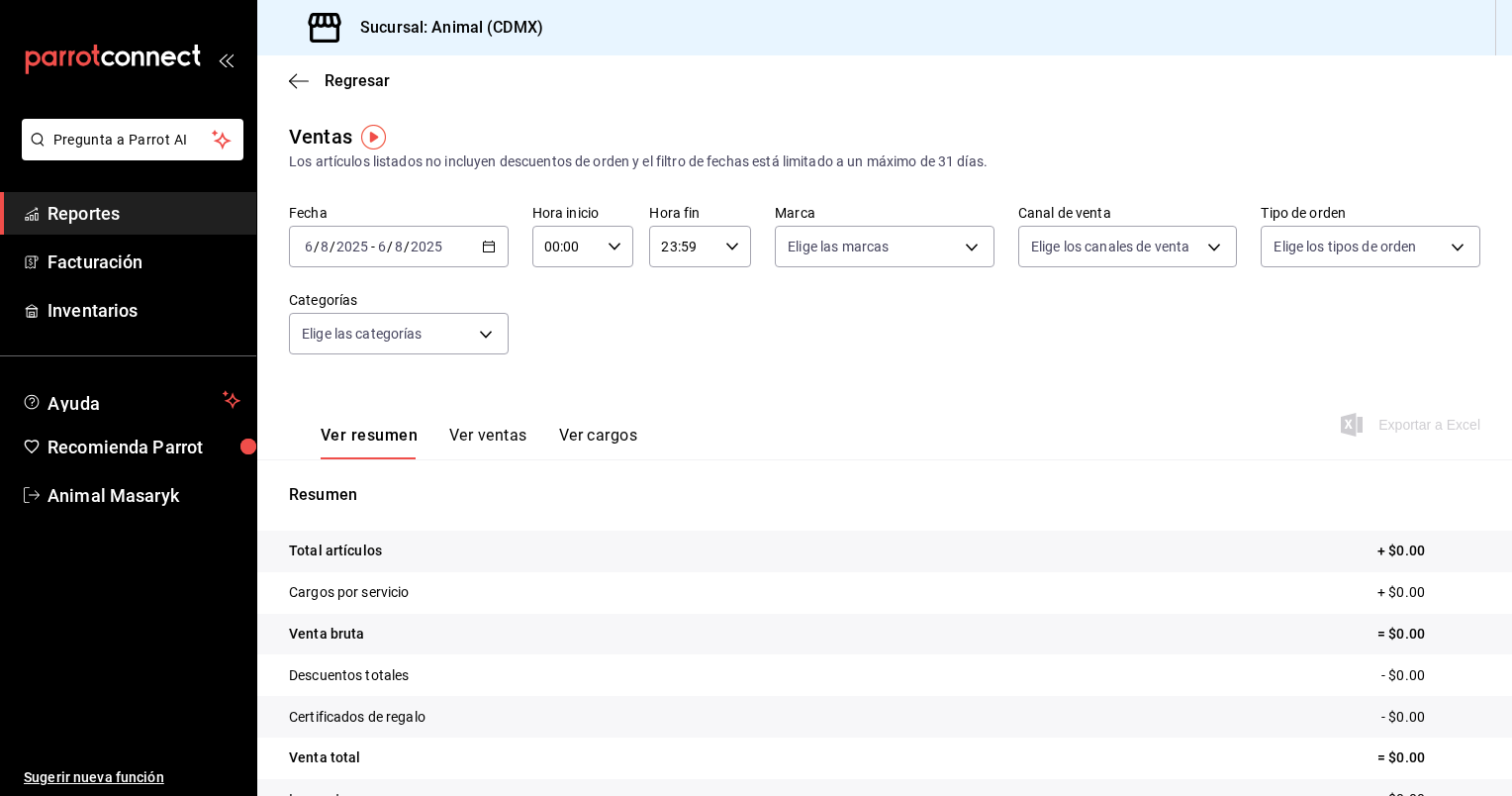 click 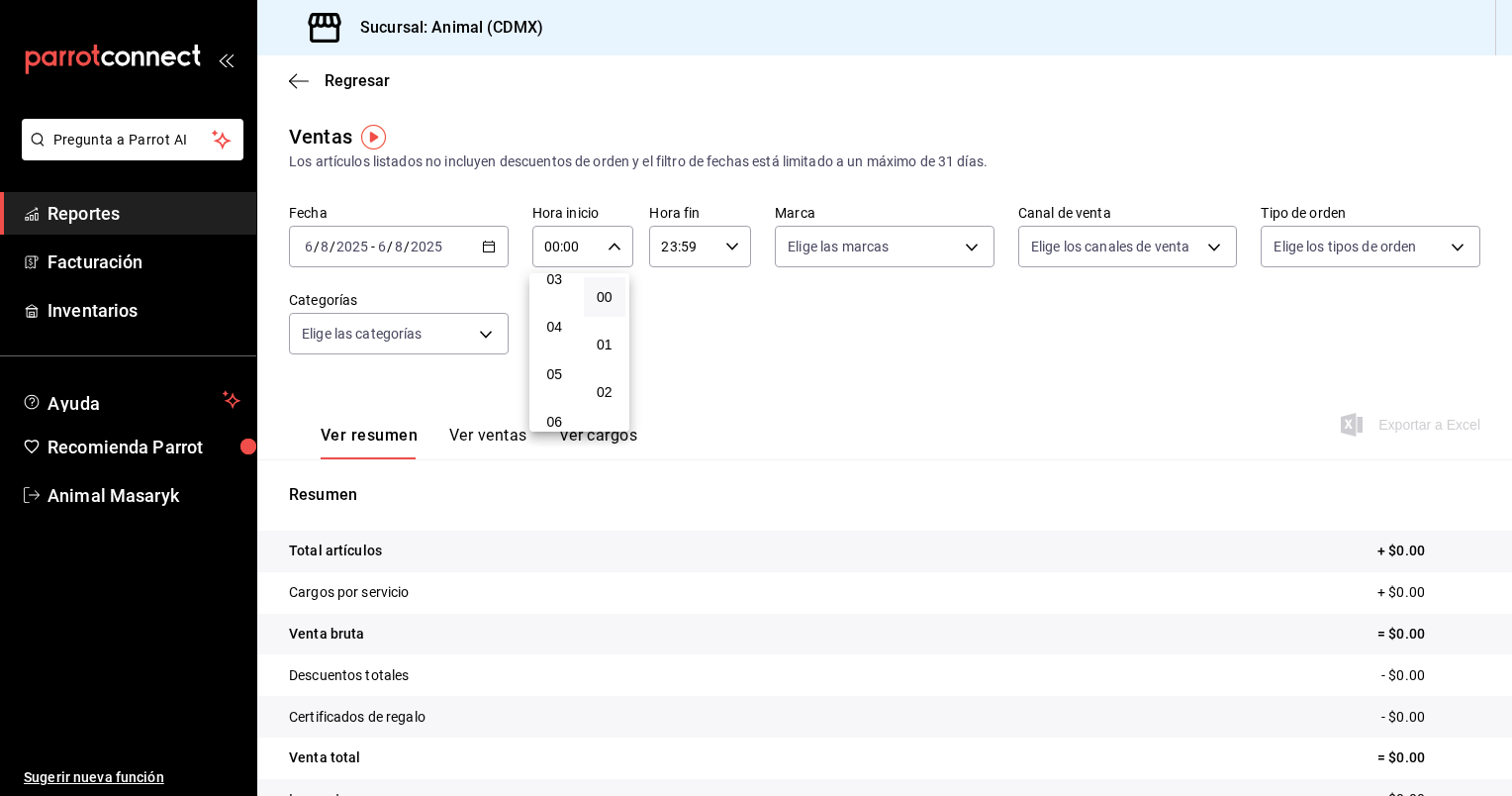 scroll, scrollTop: 166, scrollLeft: 0, axis: vertical 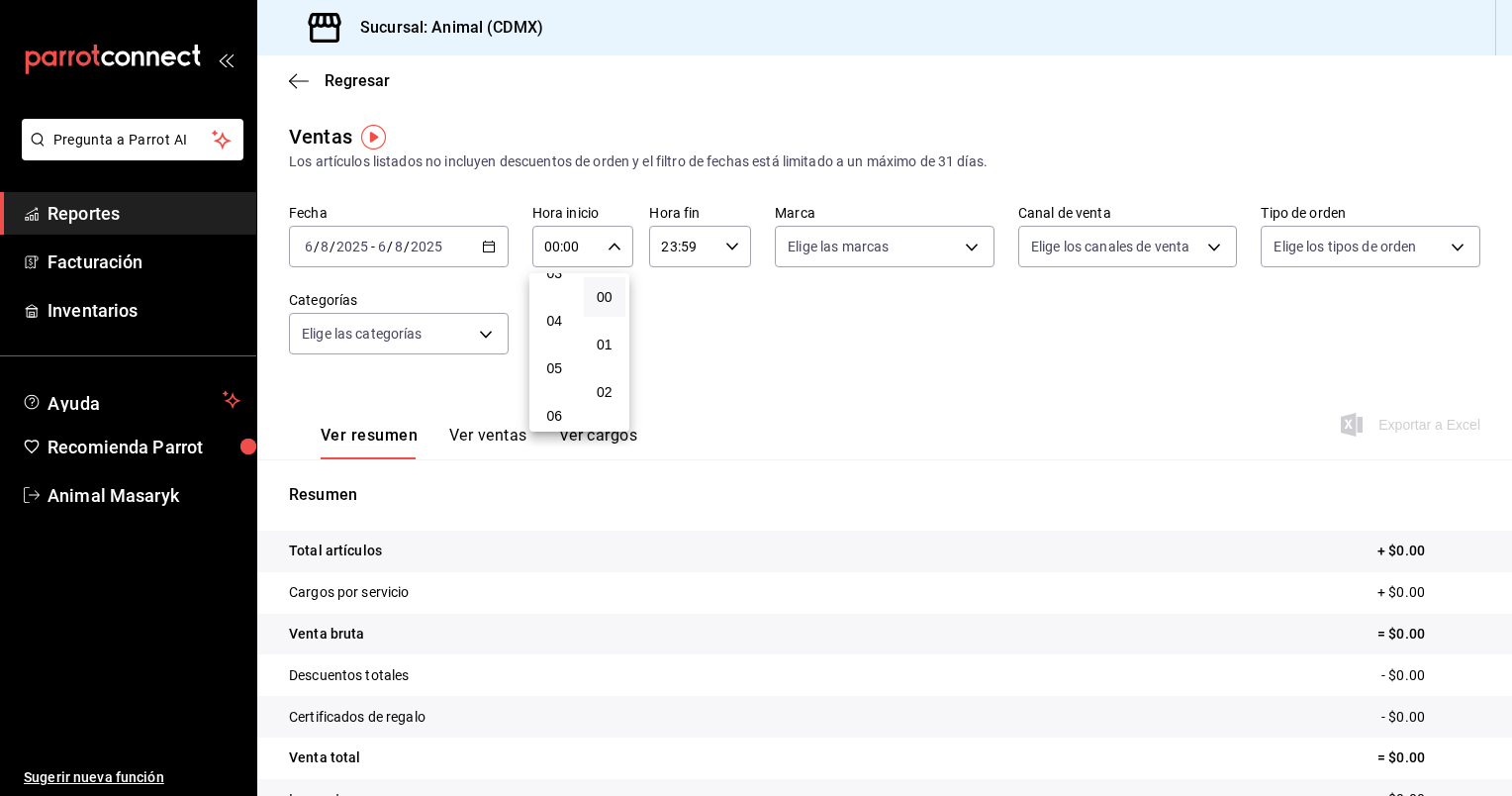 click on "05" at bounding box center [554, 368] 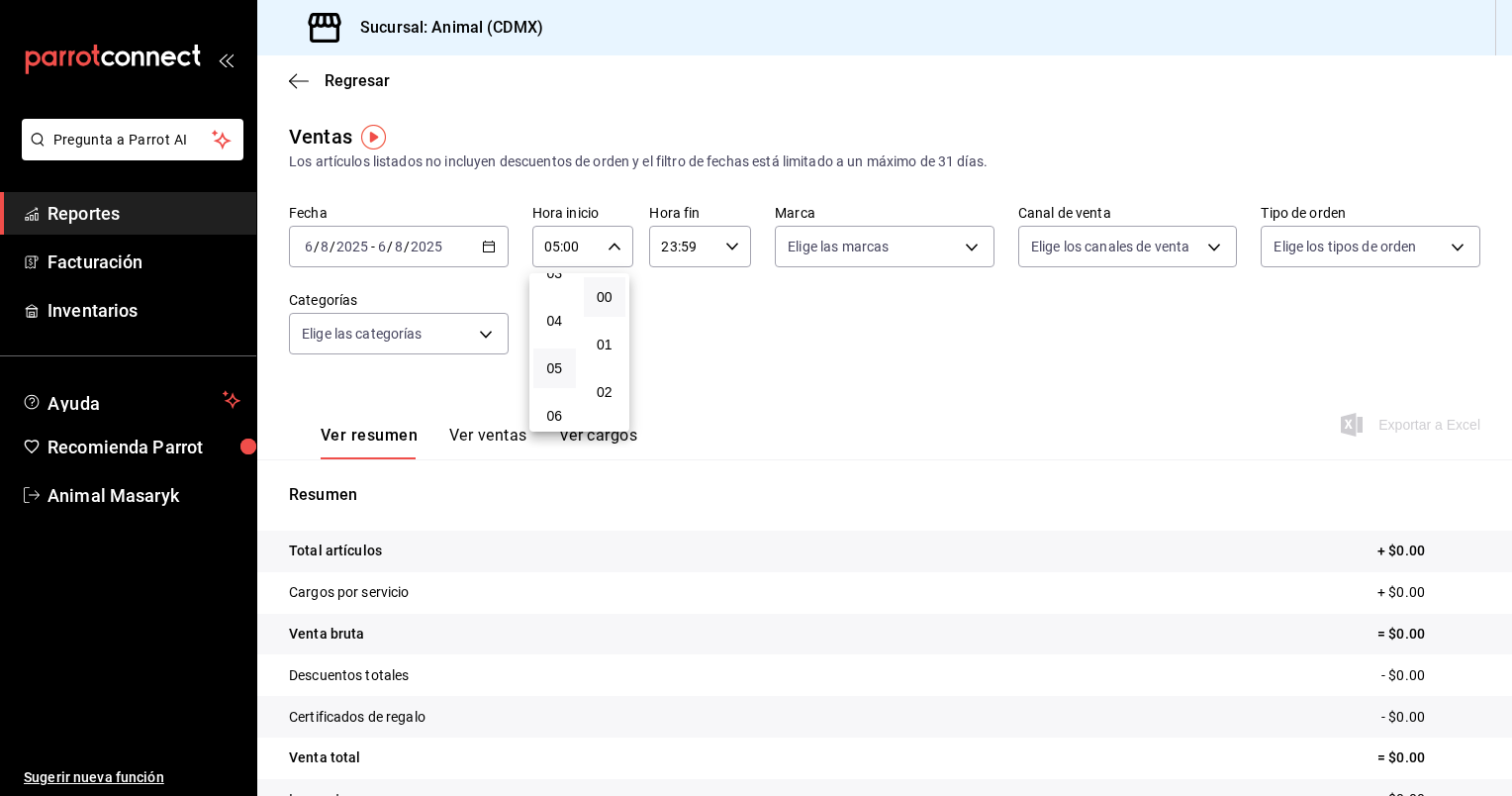 click at bounding box center [756, 398] 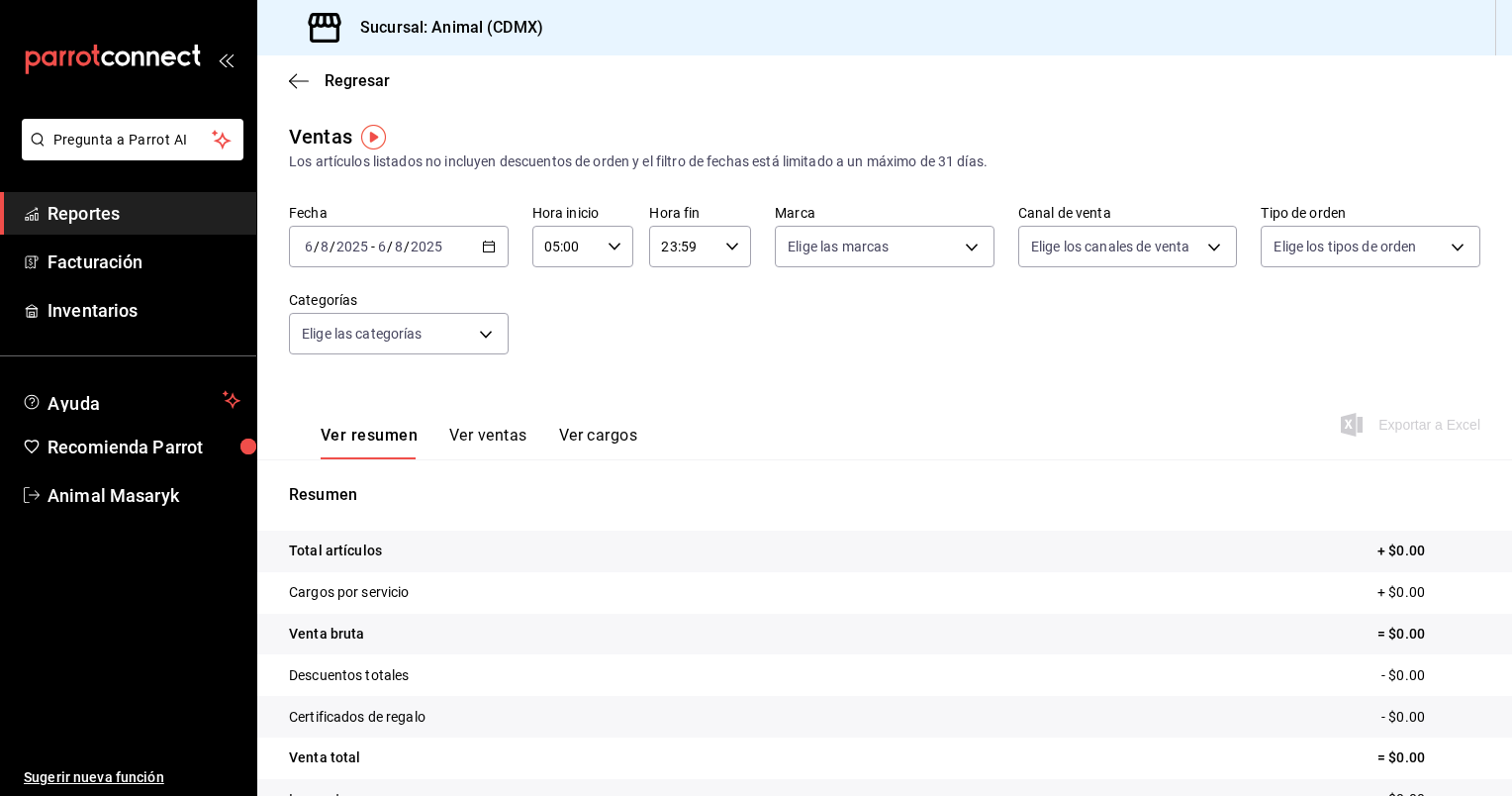 click on "23:59 Hora fin" at bounding box center (700, 247) 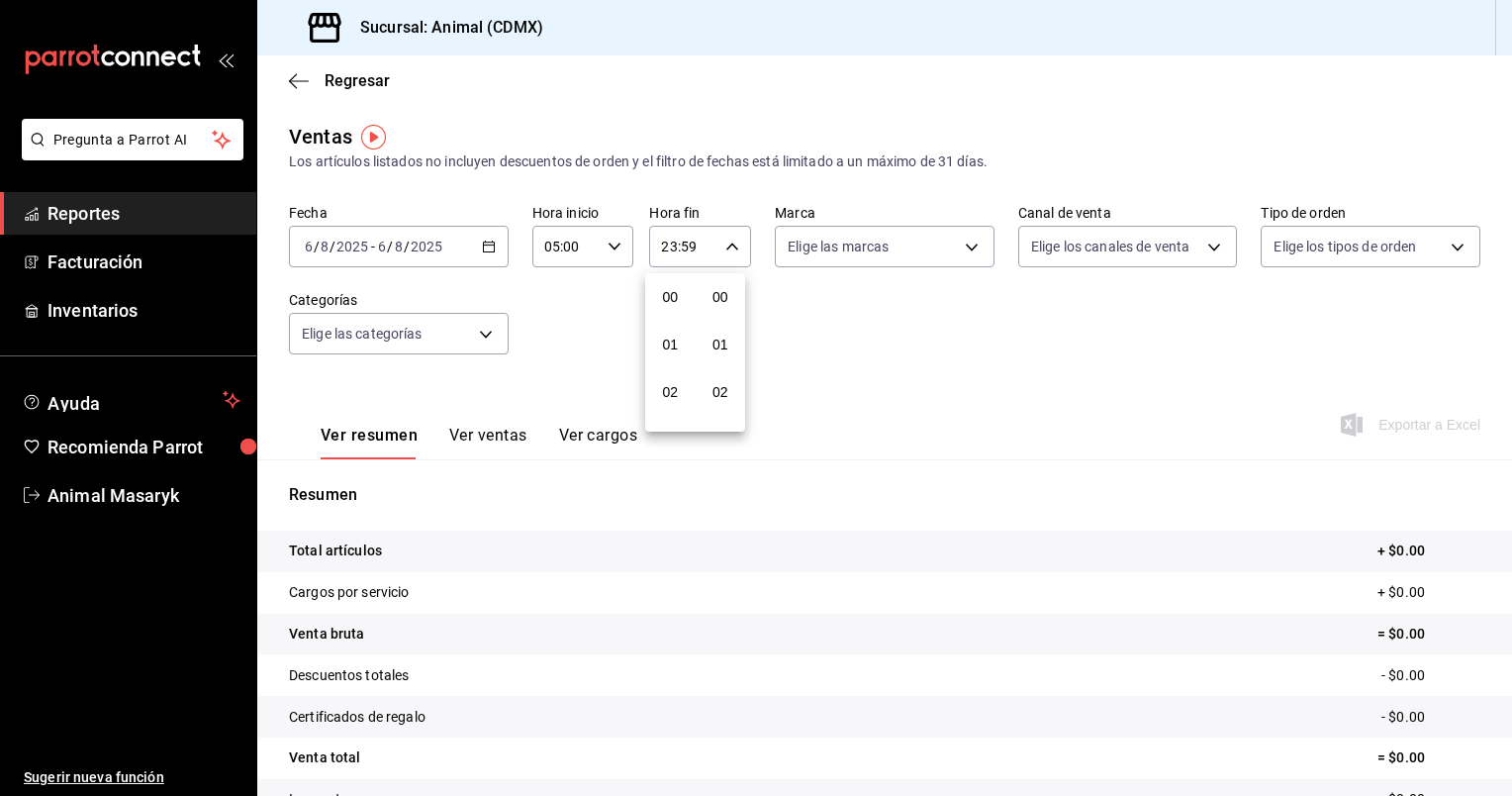 scroll, scrollTop: 1001, scrollLeft: 0, axis: vertical 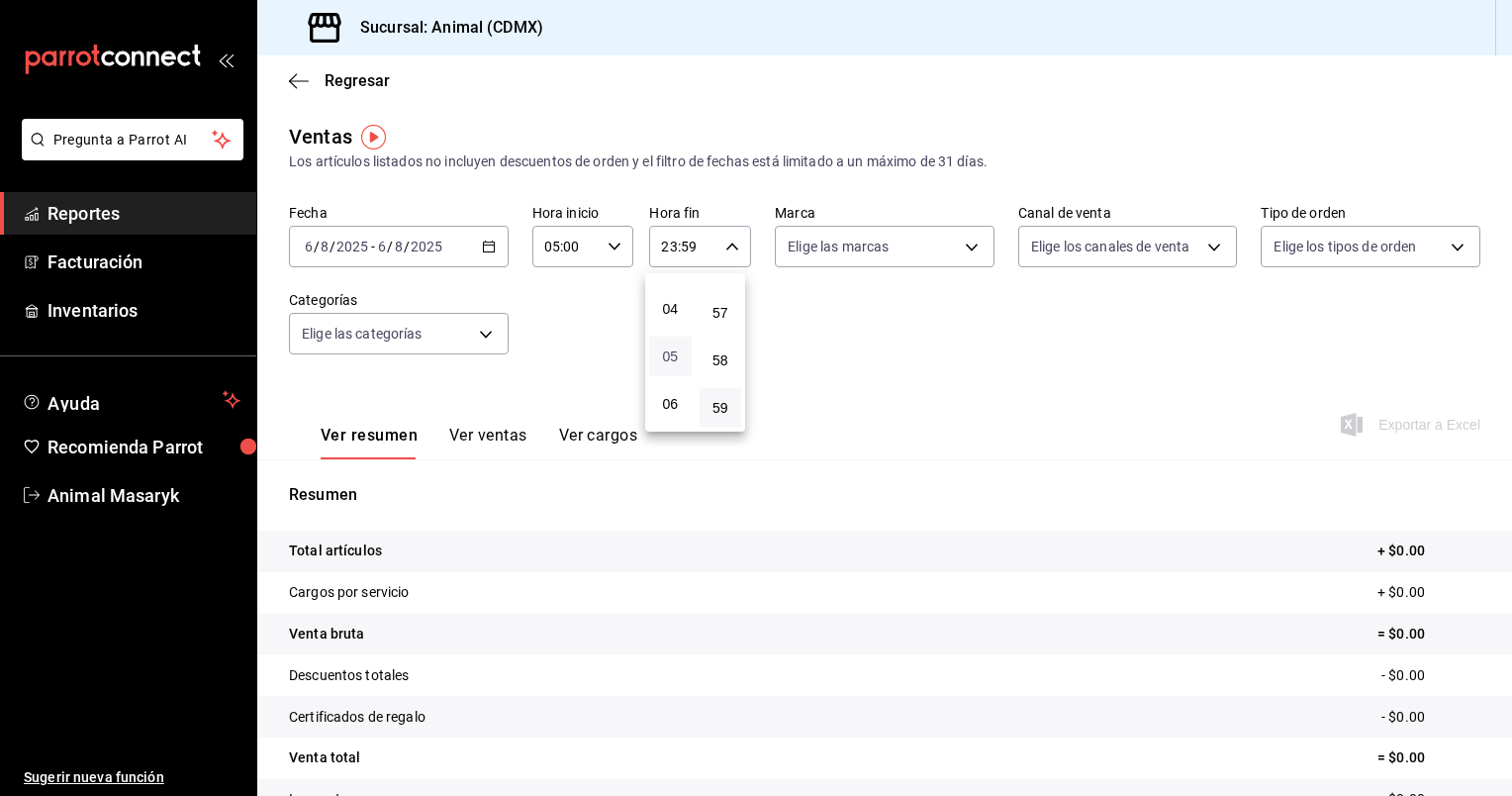 click on "05" at bounding box center (670, 356) 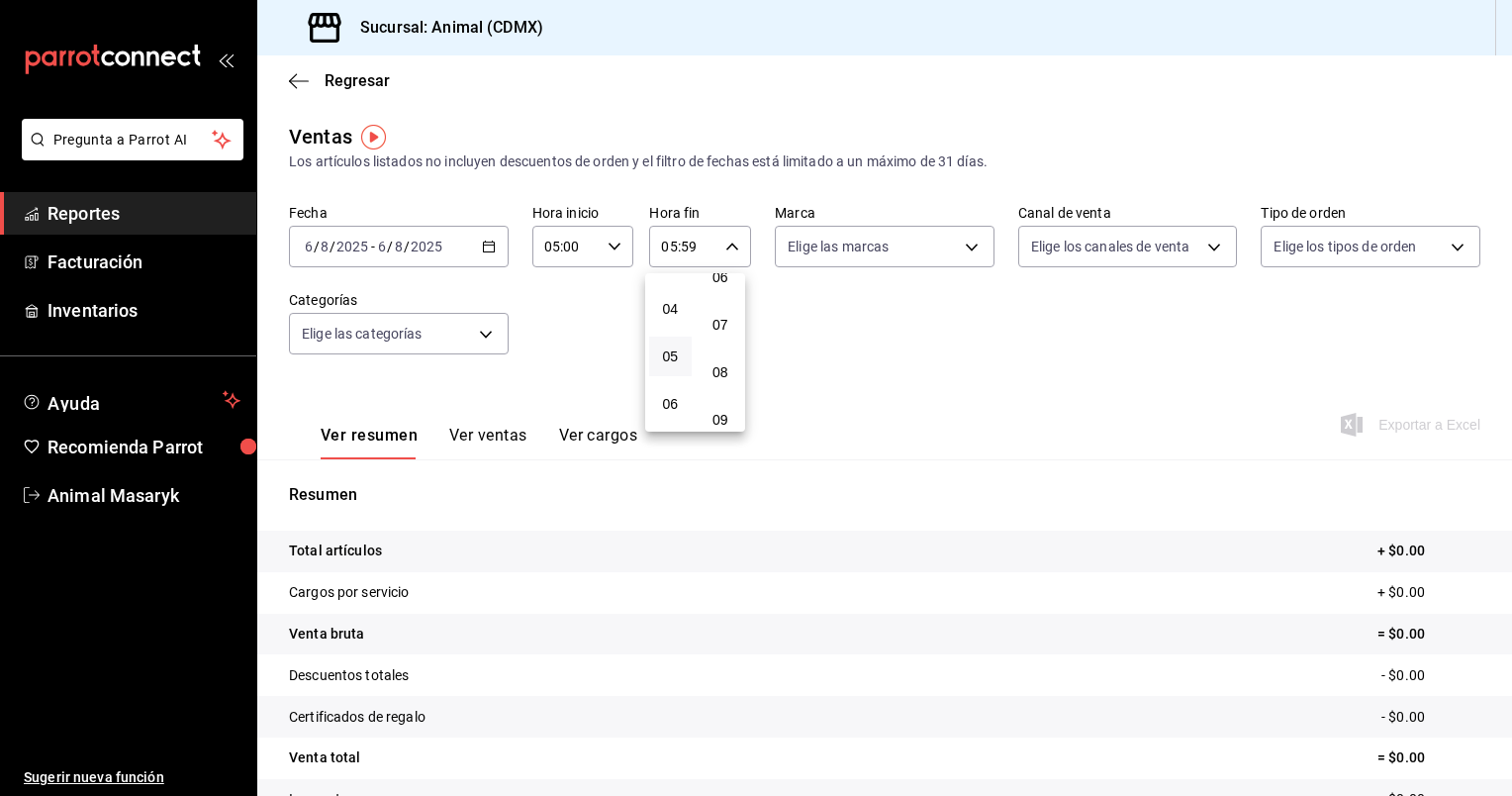scroll, scrollTop: 0, scrollLeft: 0, axis: both 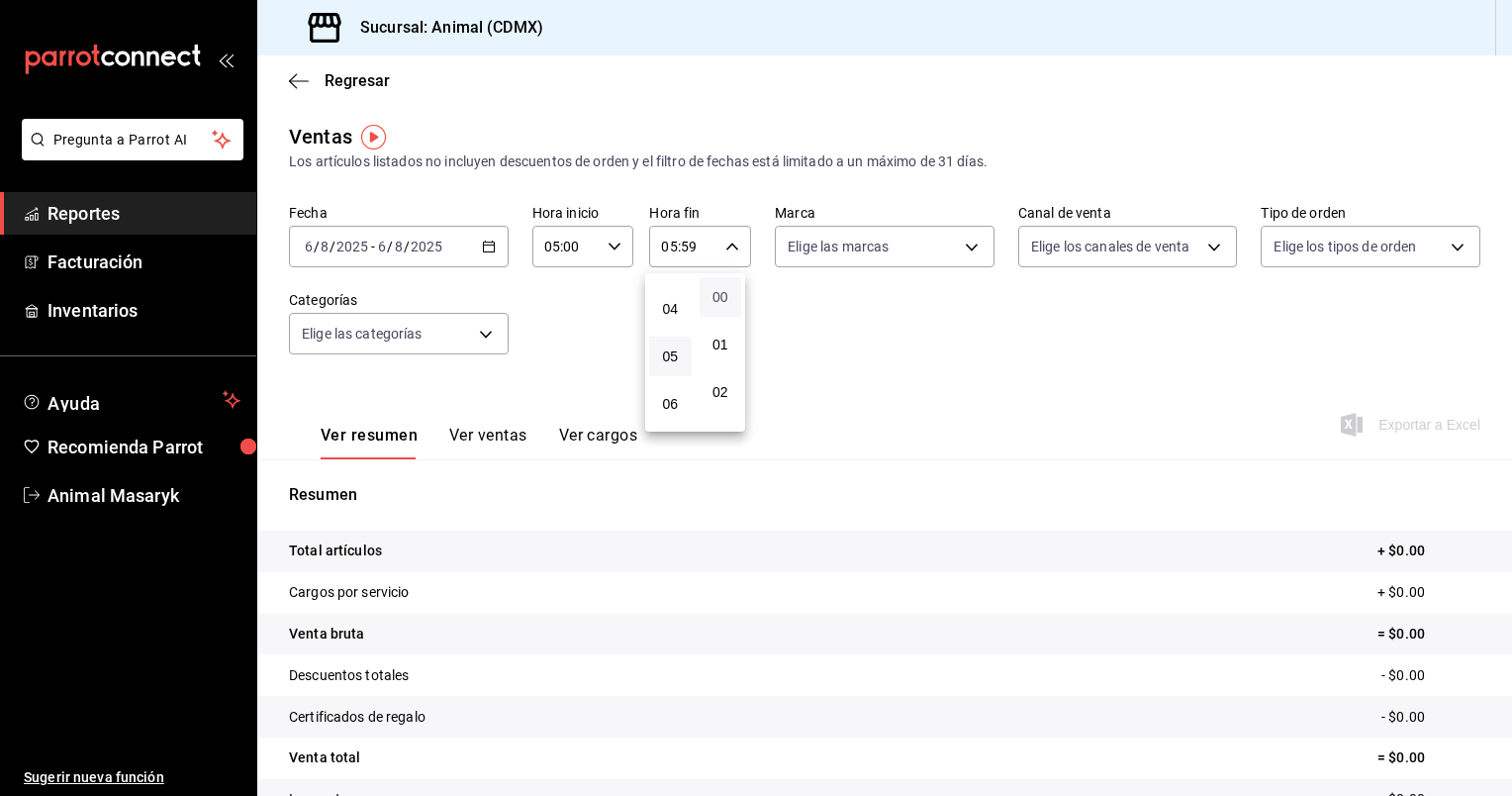 click on "00" at bounding box center (720, 297) 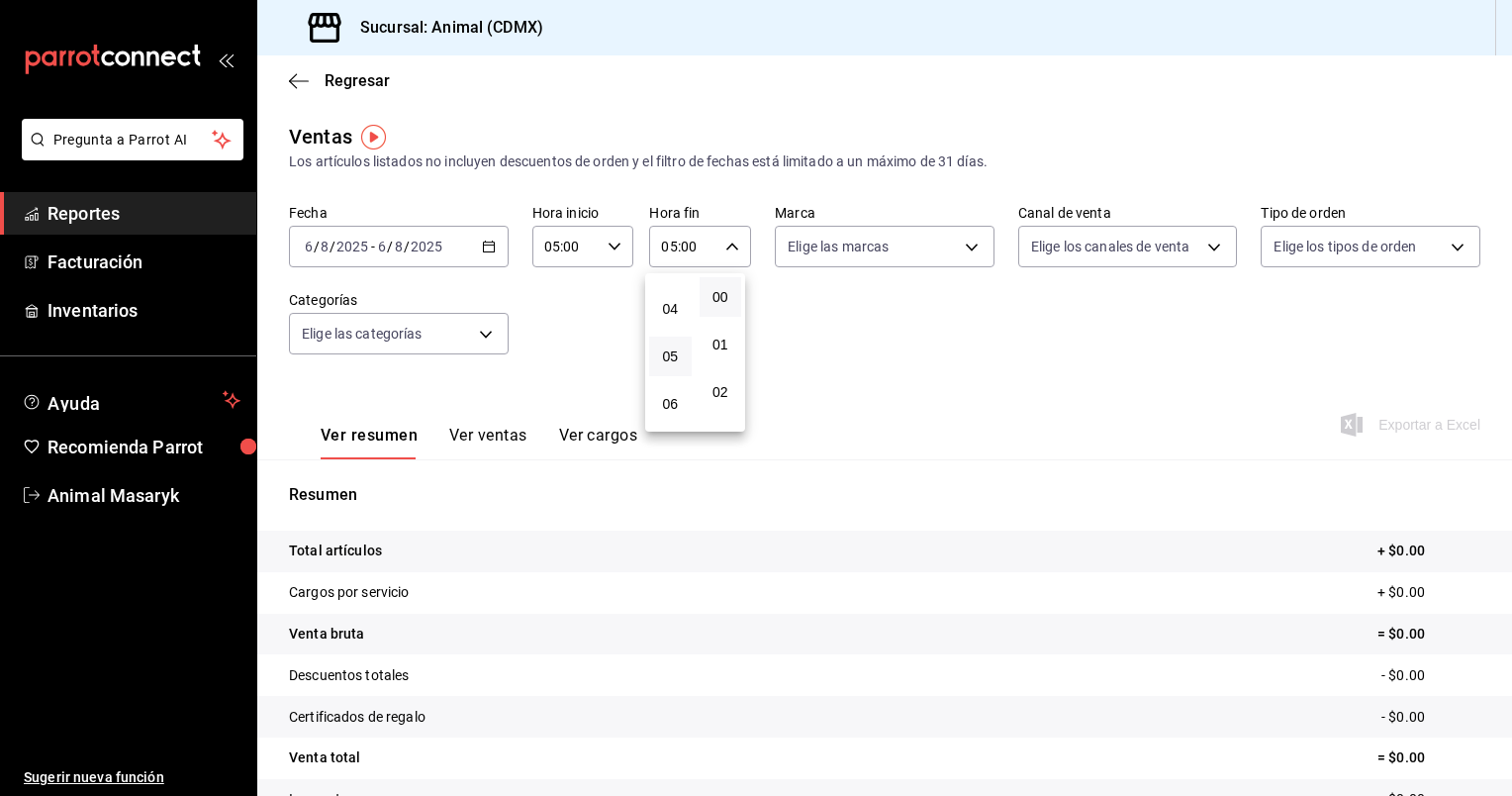 click at bounding box center [756, 398] 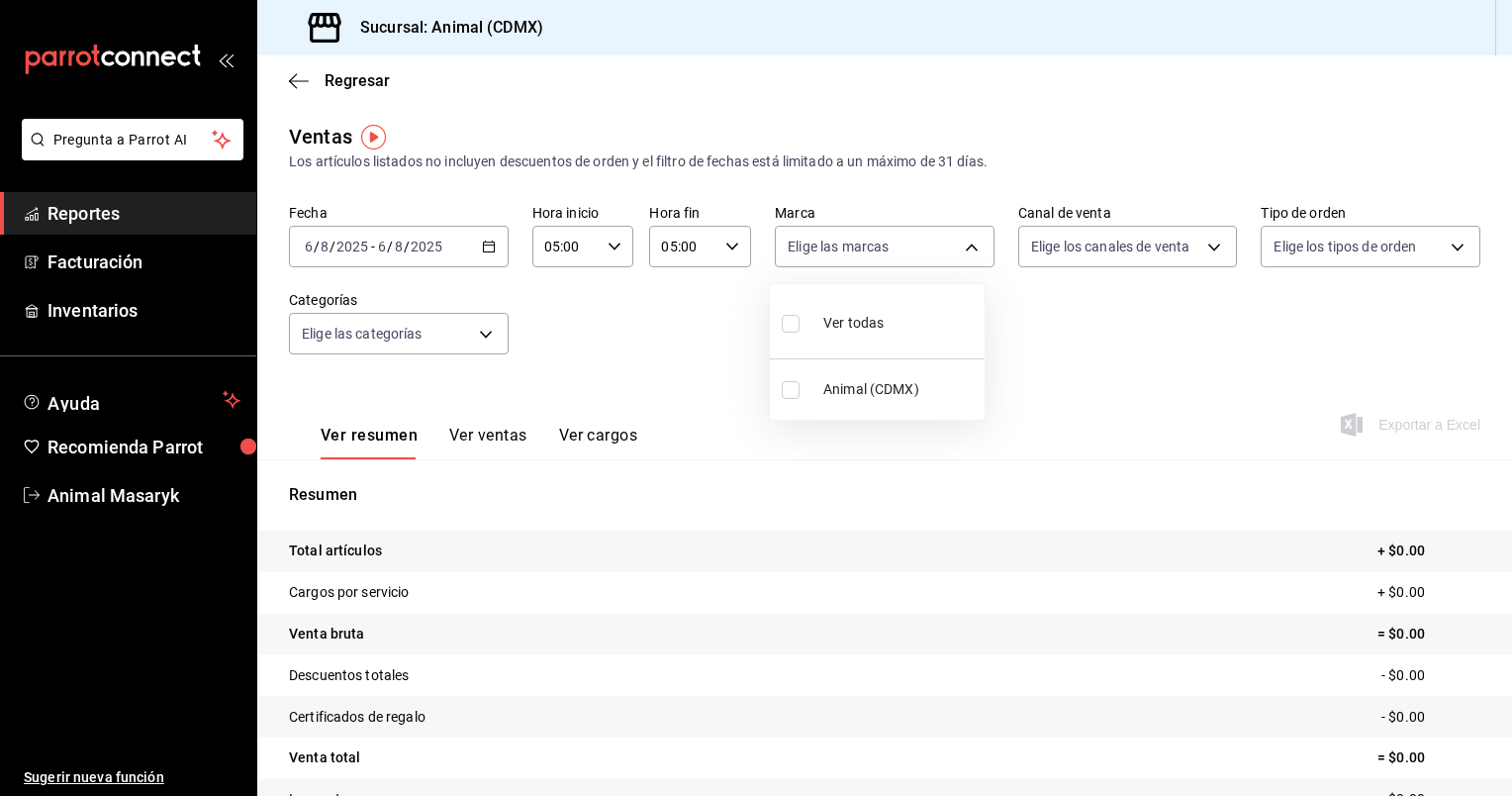click on "Pregunta a Parrot AI Reportes   Facturación   Inventarios   Ayuda Recomienda Parrot   Animal Masaryk   Sugerir nueva función   Sucursal: Animal (CDMX) Regresar Ventas Los artículos listados no incluyen descuentos de orden y el filtro de fechas está limitado a un máximo de 31 días. Fecha 2025-08-06 6 / 8 / 2025 - 2025-08-06 6 / 8 / 2025 Hora inicio 05:00 Hora inicio Hora fin 05:00 Hora fin Marca Elige las marcas Canal de venta Elige los canales de venta Tipo de orden Elige los tipos de orden Categorías Elige las categorías Ver resumen Ver ventas Ver cargos Exportar a Excel Resumen Total artículos + $0.00 Cargos por servicio + $0.00 Venta bruta = $0.00 Descuentos totales - $0.00 Certificados de regalo - $0.00 Venta total = $0.00 Impuestos - $0.00 Venta neta = $0.00 Pregunta a Parrot AI Reportes   Facturación   Inventarios   Ayuda Recomienda Parrot   Animal Masaryk   Sugerir nueva función   GANA 1 MES GRATIS EN TU SUSCRIPCIÓN AQUÍ Ver video tutorial Ir a video Visitar centro de ayuda (81) 2046 6363" at bounding box center [756, 398] 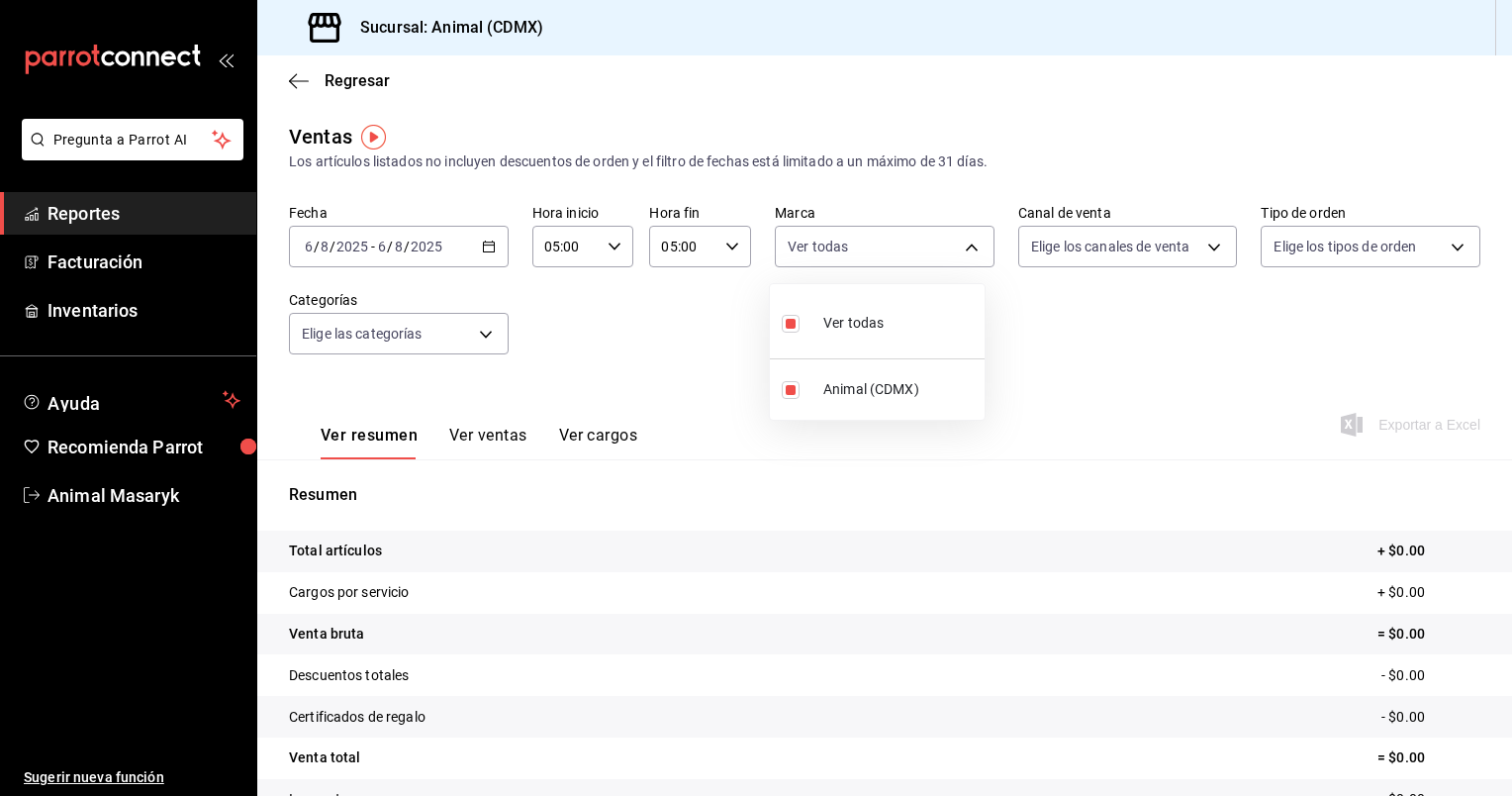 click at bounding box center [756, 398] 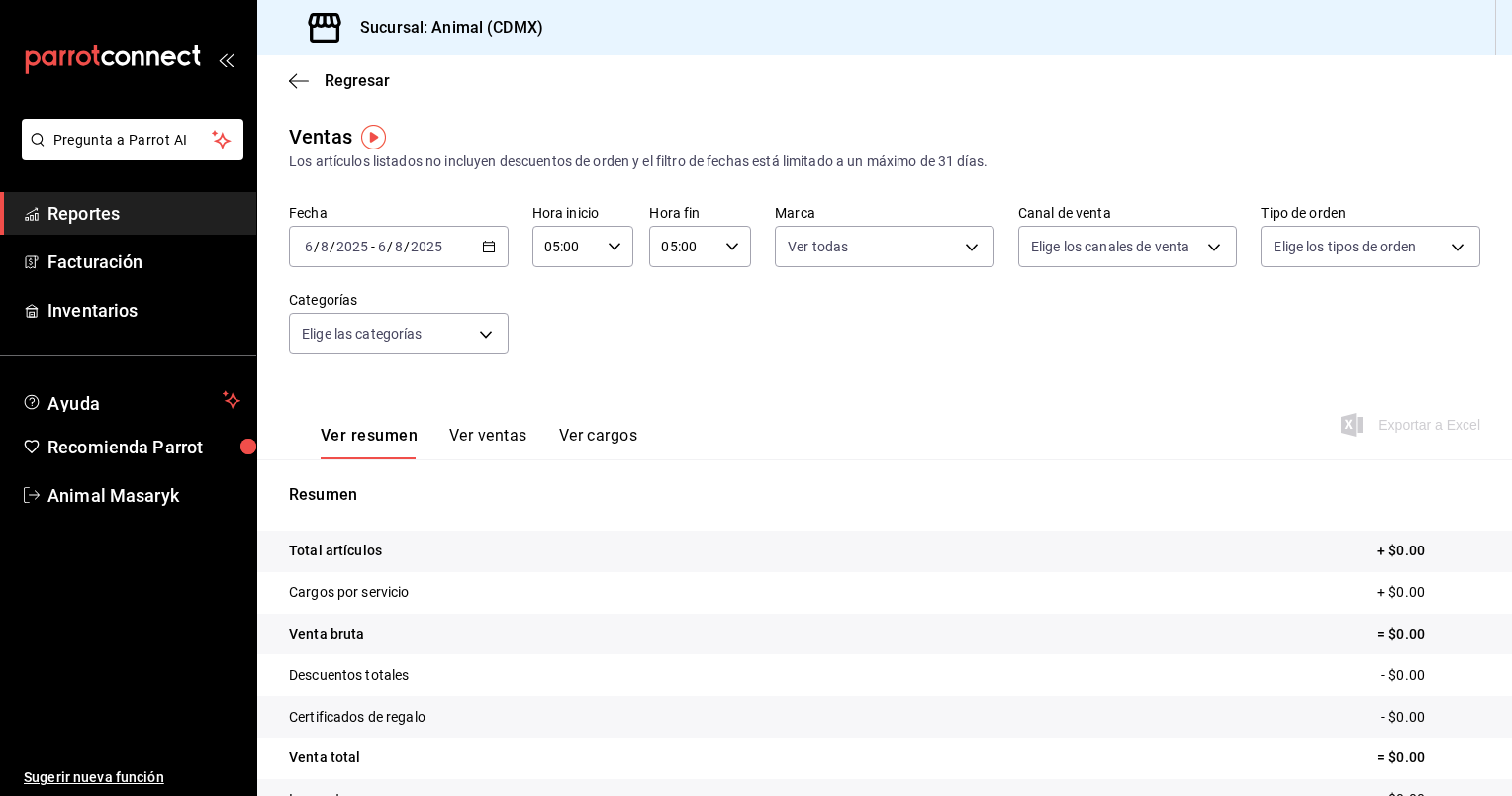 click on "Pregunta a Parrot AI Reportes   Facturación   Inventarios   Ayuda Recomienda Parrot   Animal Masaryk   Sugerir nueva función   Sucursal: Animal (CDMX) Regresar Ventas Los artículos listados no incluyen descuentos de orden y el filtro de fechas está limitado a un máximo de 31 días. Fecha 2025-08-06 6 / 8 / 2025 - 2025-08-06 6 / 8 / 2025 Hora inicio 05:00 Hora inicio Hora fin 05:00 Hora fin Marca Ver todas cb0f6aec-1481-4e37-861c-bab9b3a65b14 Canal de venta Elige los canales de venta Tipo de orden Elige los tipos de orden Categorías Elige las categorías Ver resumen Ver ventas Ver cargos Exportar a Excel Resumen Total artículos + $0.00 Cargos por servicio + $0.00 Venta bruta = $0.00 Descuentos totales - $0.00 Certificados de regalo - $0.00 Venta total = $0.00 Impuestos - $0.00 Venta neta = $0.00 Pregunta a Parrot AI Reportes   Facturación   Inventarios   Ayuda Recomienda Parrot   Animal Masaryk   Sugerir nueva función   GANA 1 MES GRATIS EN TU SUSCRIPCIÓN AQUÍ Ver video tutorial Ir a video" at bounding box center (756, 398) 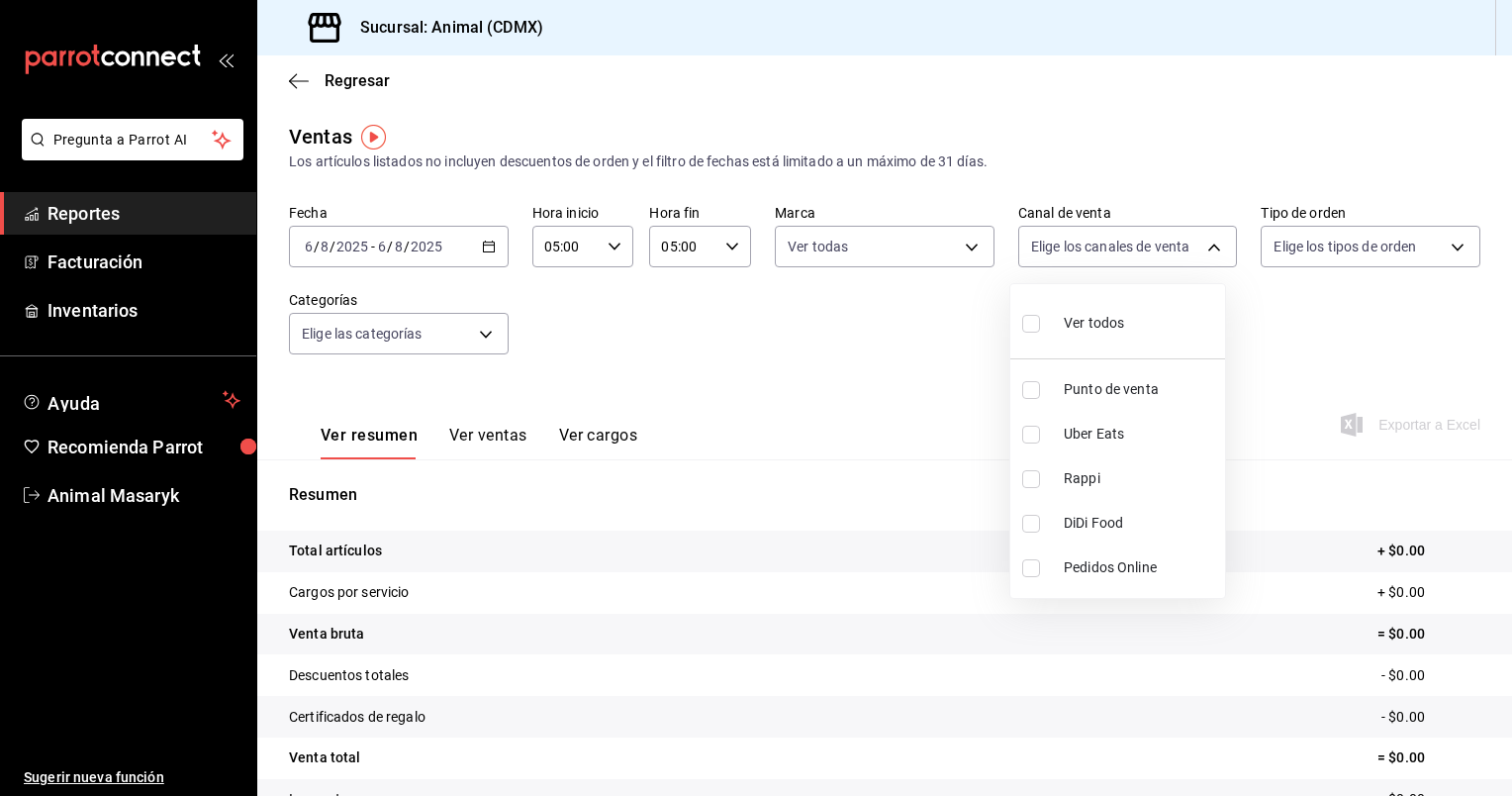 click on "Ver todos" at bounding box center [1093, 323] 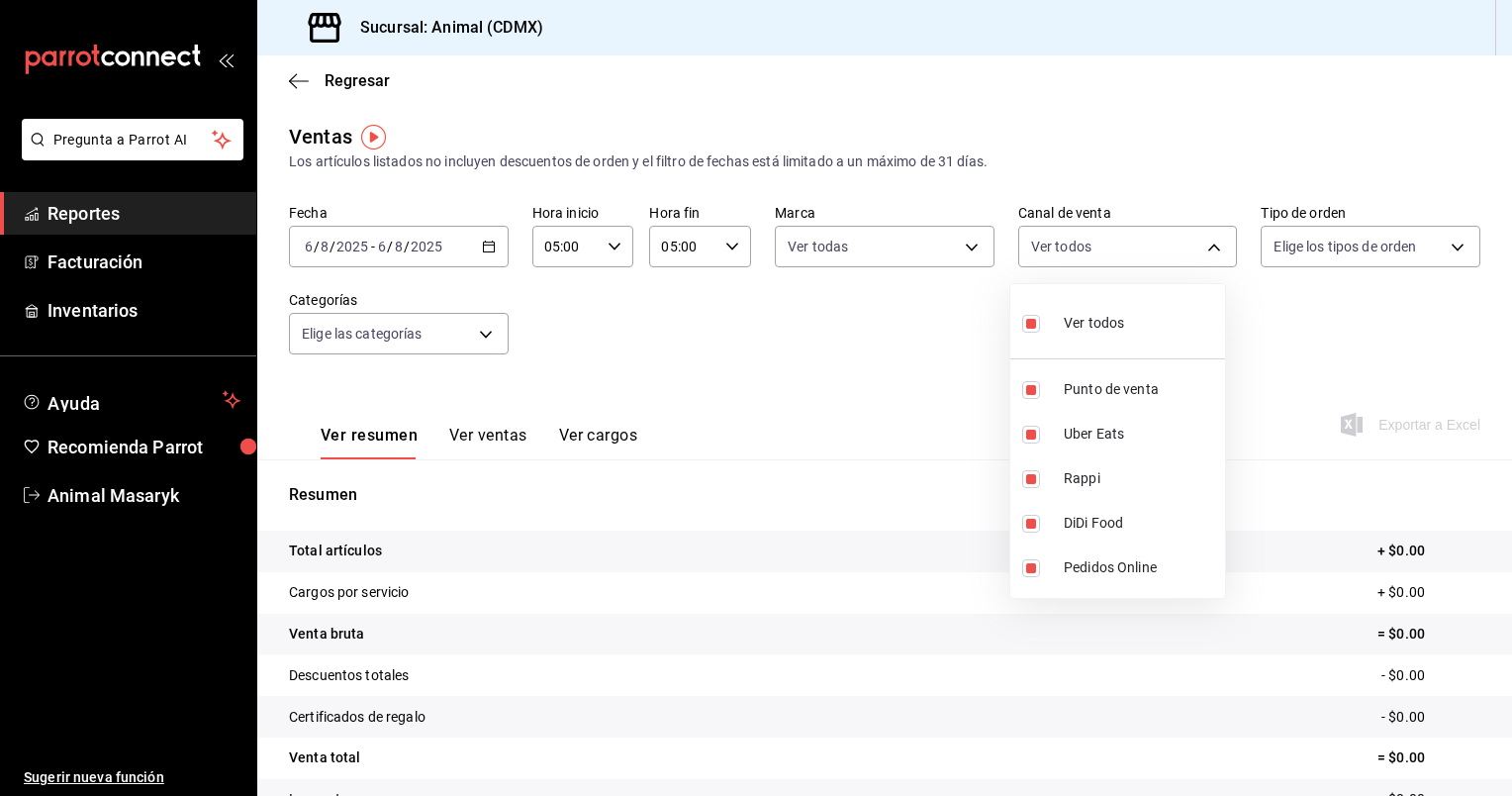 click at bounding box center [756, 398] 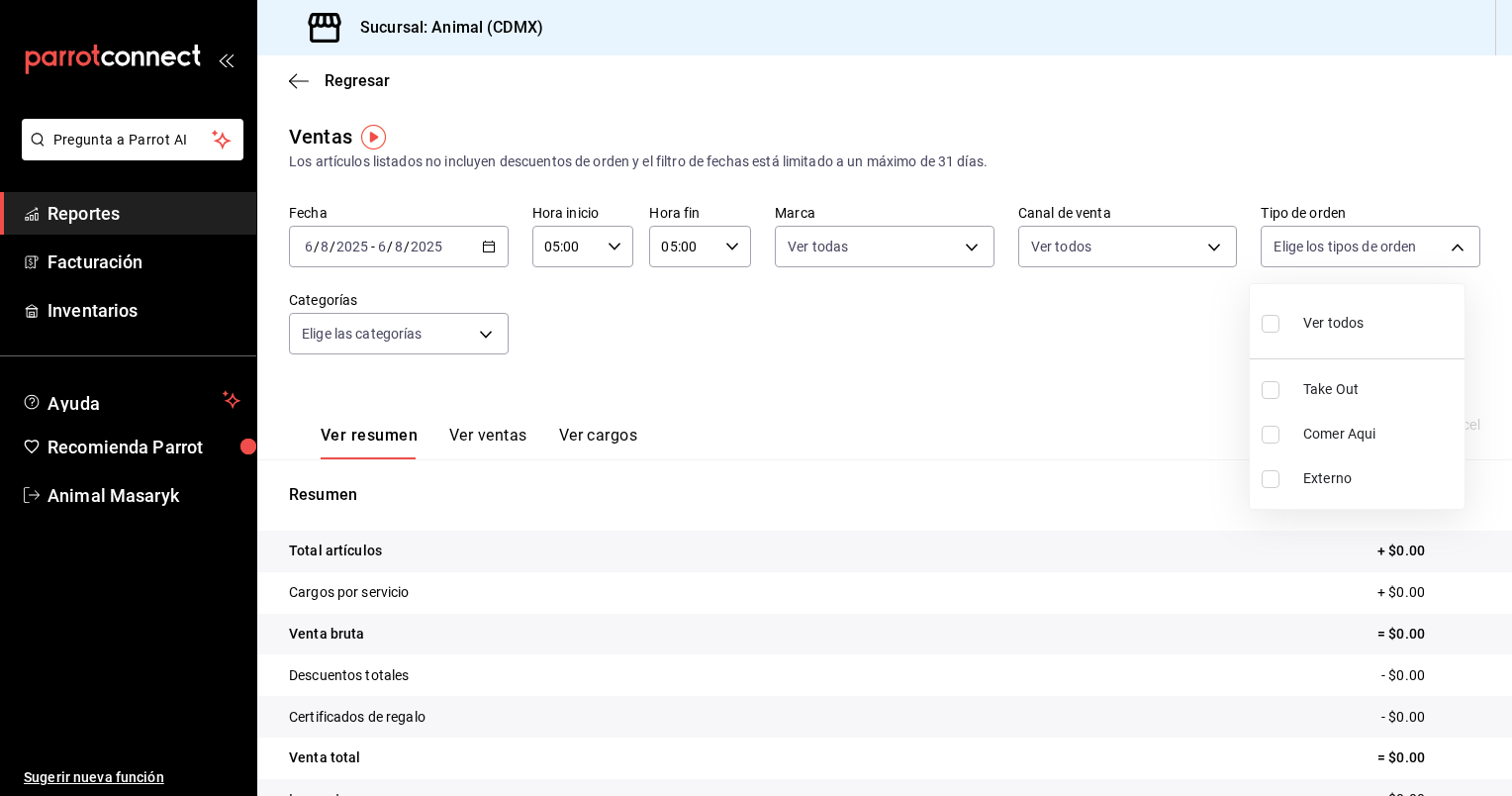 click on "Pregunta a Parrot AI Reportes   Facturación   Inventarios   Ayuda Recomienda Parrot   Animal Masaryk   Sugerir nueva función   Sucursal: Animal (CDMX) Regresar Ventas Los artículos listados no incluyen descuentos de orden y el filtro de fechas está limitado a un máximo de 31 días. Fecha 2025-08-06 6 / 8 / 2025 - 2025-08-06 6 / 8 / 2025 Hora inicio 05:00 Hora inicio Hora fin 05:00 Hora fin Marca Ver todas cb0f6aec-1481-4e37-861c-bab9b3a65b14 Canal de venta Ver todos PARROT,UBER_EATS,RAPPI,DIDI_FOOD,ONLINE Tipo de orden Elige los tipos de orden Categorías Elige las categorías Ver resumen Ver ventas Ver cargos Exportar a Excel Resumen Total artículos + $0.00 Cargos por servicio + $0.00 Venta bruta = $0.00 Descuentos totales - $0.00 Certificados de regalo - $0.00 Venta total = $0.00 Impuestos - $0.00 Venta neta = $0.00 Pregunta a Parrot AI Reportes   Facturación   Inventarios   Ayuda Recomienda Parrot   Animal Masaryk   Sugerir nueva función   GANA 1 MES GRATIS EN TU SUSCRIPCIÓN AQUÍ Ir a video" at bounding box center (756, 398) 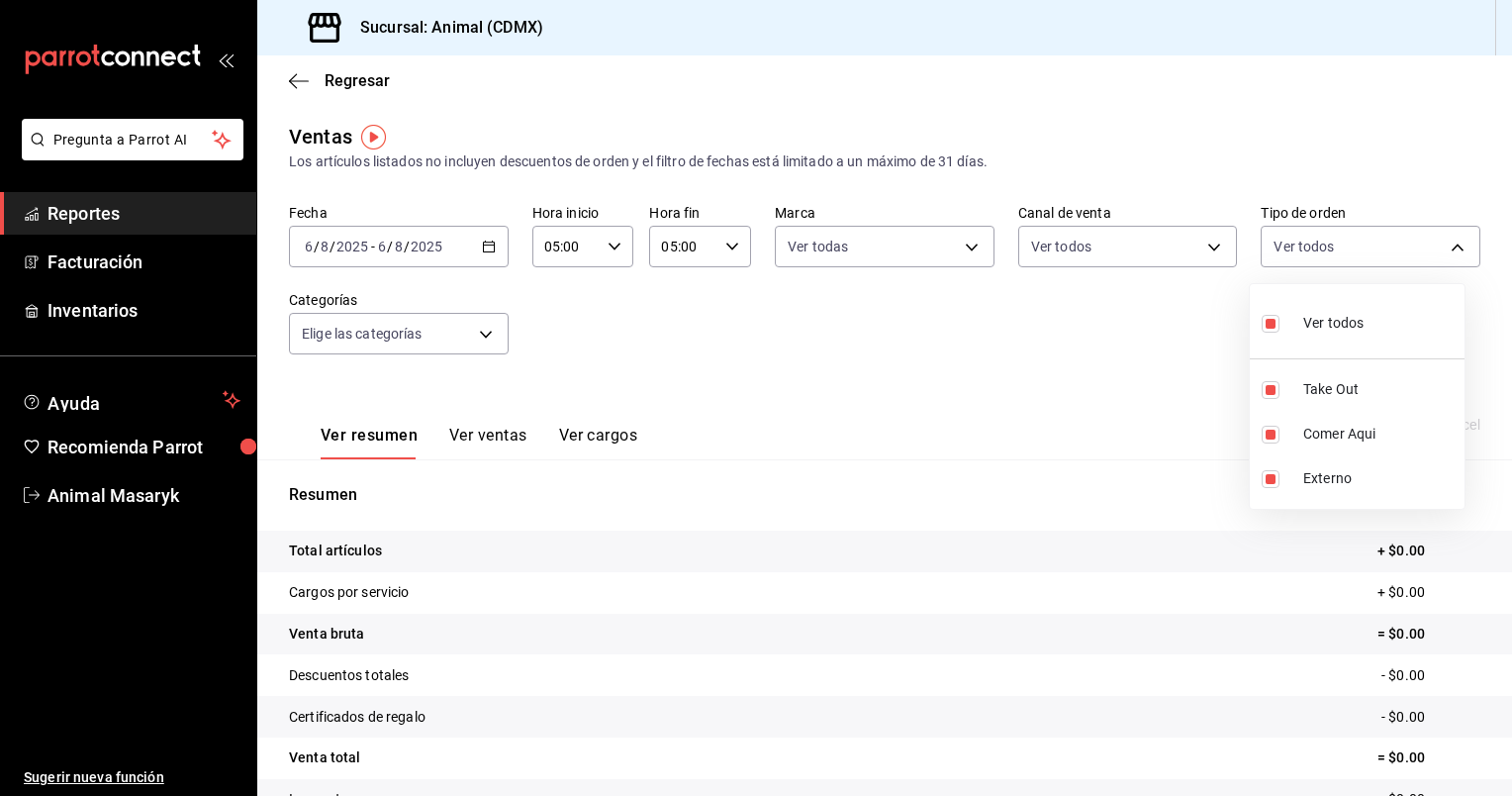 click at bounding box center (756, 398) 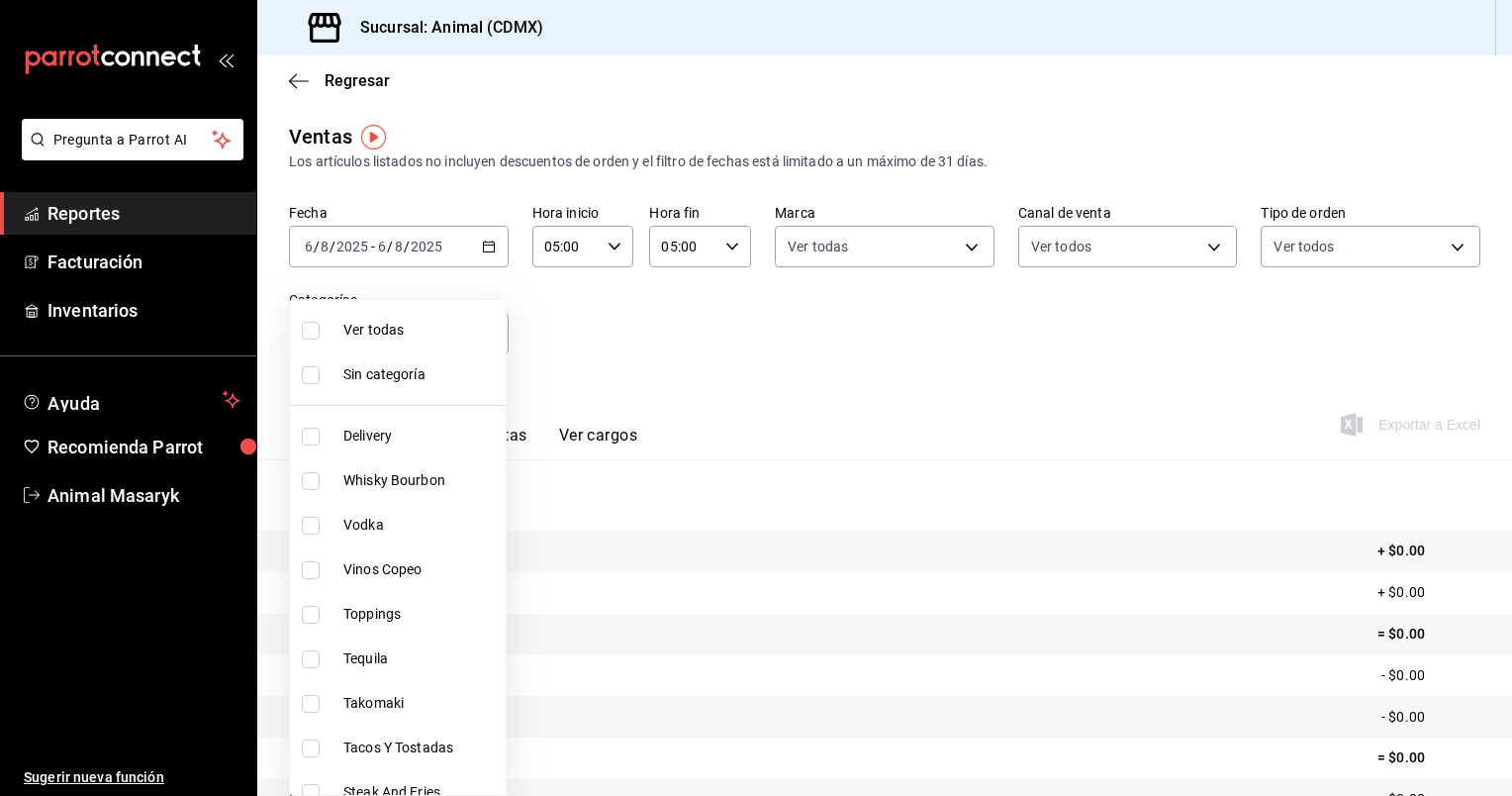 click on "Pregunta a Parrot AI Reportes   Facturación   Inventarios   Ayuda Recomienda Parrot   Animal Masaryk   Sugerir nueva función   Sucursal: Animal (CDMX) Regresar Ventas Los artículos listados no incluyen descuentos de orden y el filtro de fechas está limitado a un máximo de 31 días. Fecha 2025-08-06 6 / 8 / 2025 - 2025-08-06 6 / 8 / 2025 Hora inicio 05:00 Hora inicio Hora fin 05:00 Hora fin Marca Ver todas cb0f6aec-1481-4e37-861c-bab9b3a65b14 Canal de venta Ver todos PARROT,UBER_EATS,RAPPI,DIDI_FOOD,ONLINE Tipo de orden Ver todos ad44a823-99d3-4372-a913-4cf57f2a9ac0,b8ee5ff1-85c8-4a81-aa51-555e6c8ba0c6,EXTERNAL Categorías Elige las categorías Ver resumen Ver ventas Ver cargos Exportar a Excel Resumen Total artículos + $0.00 Cargos por servicio + $0.00 Venta bruta = $0.00 Descuentos totales - $0.00 Certificados de regalo - $0.00 Venta total = $0.00 Impuestos - $0.00 Venta neta = $0.00 Pregunta a Parrot AI Reportes   Facturación   Inventarios   Ayuda Recomienda Parrot   Animal Masaryk     Ir a video Ron" at bounding box center (756, 398) 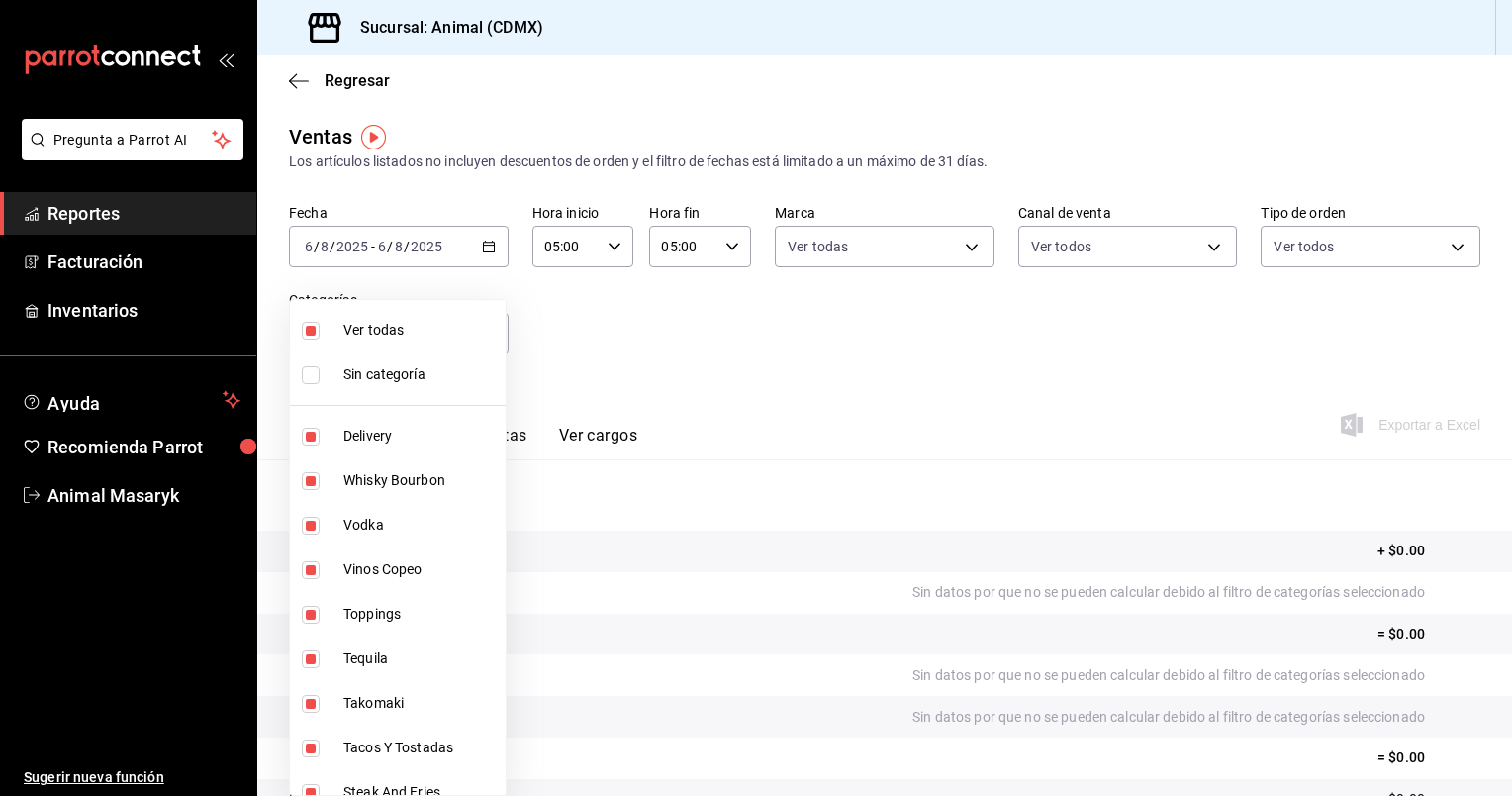 click at bounding box center [756, 398] 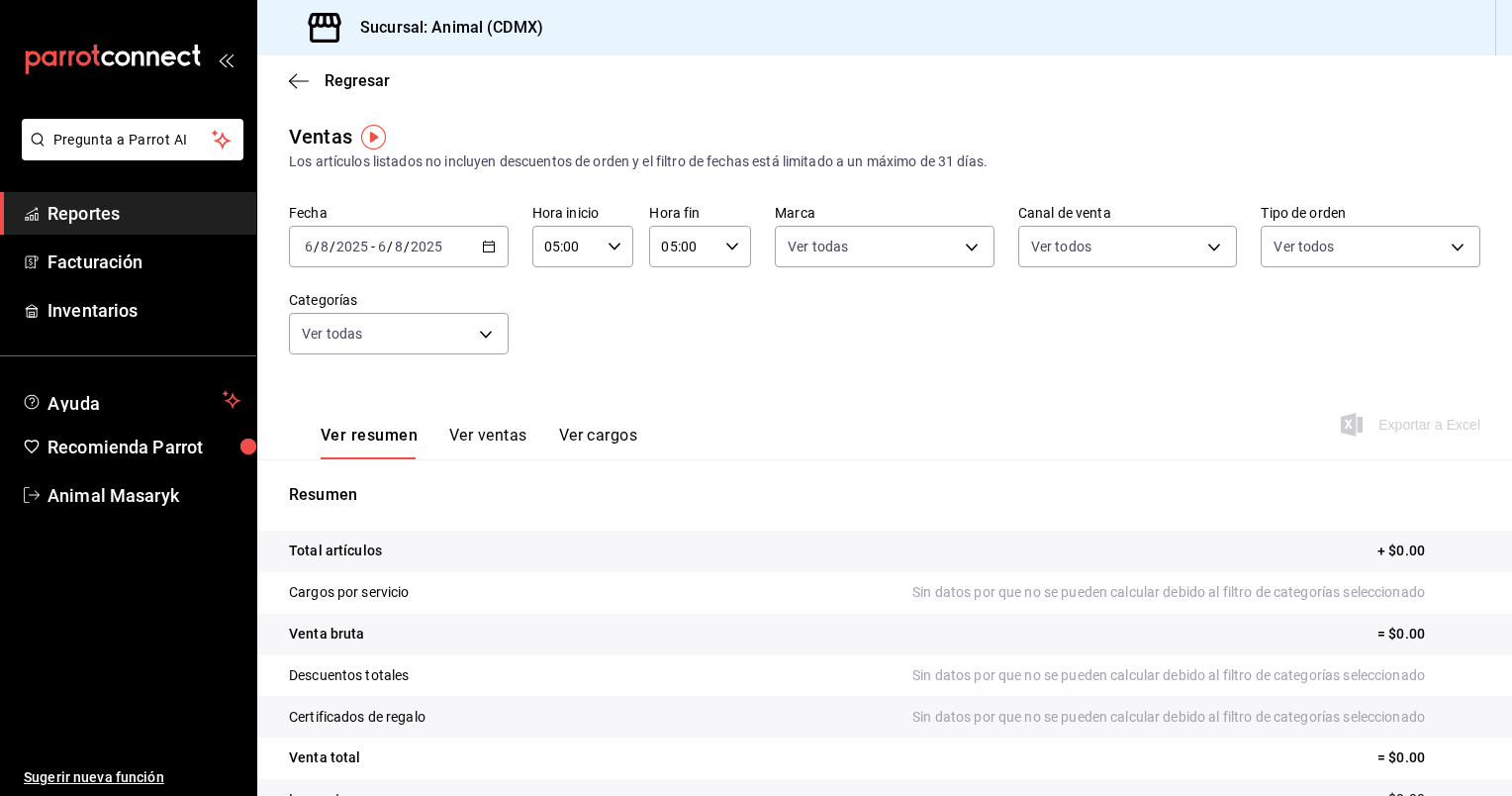 click 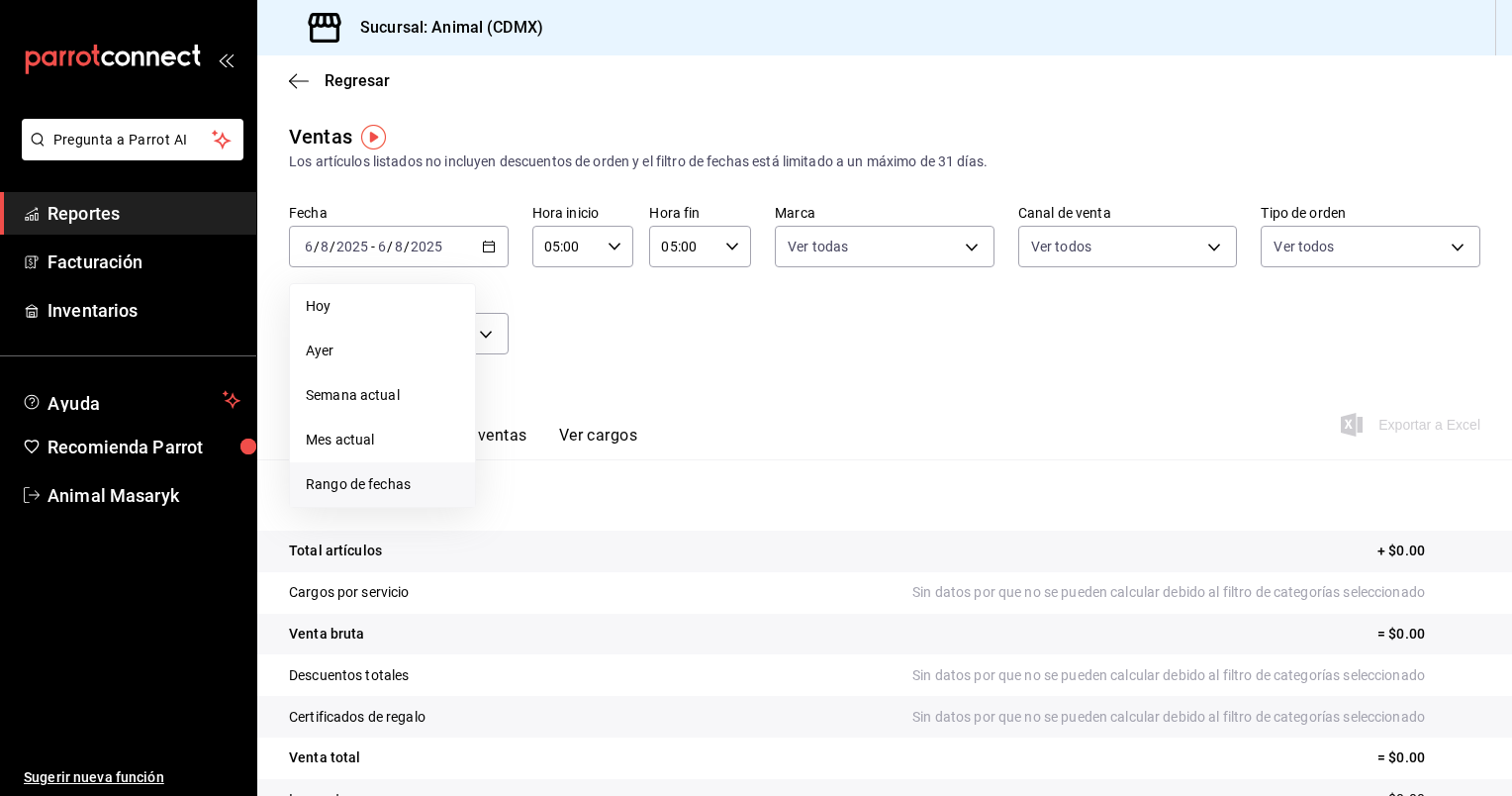 click on "Rango de fechas" at bounding box center (382, 484) 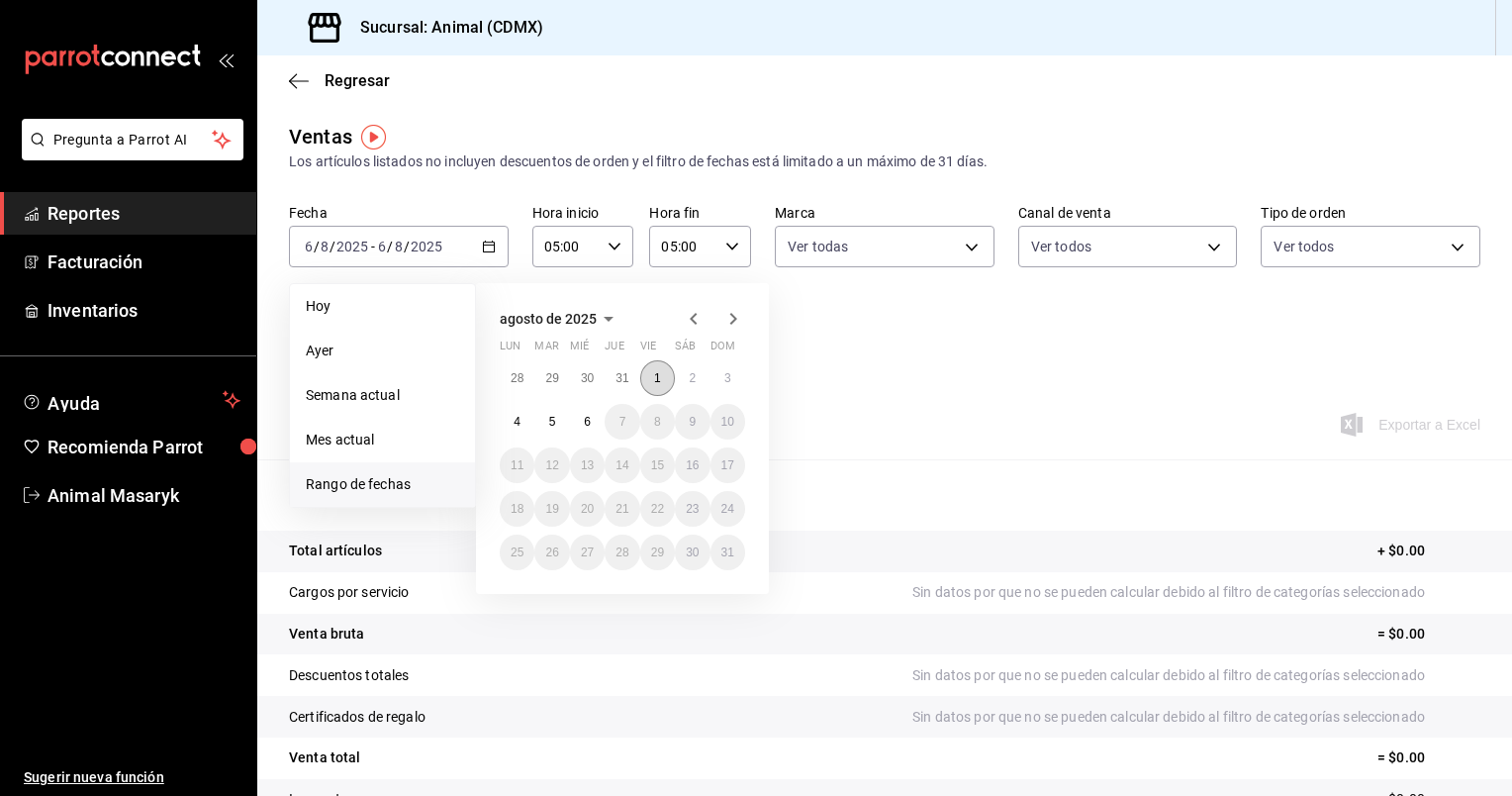 click on "1" at bounding box center (657, 378) 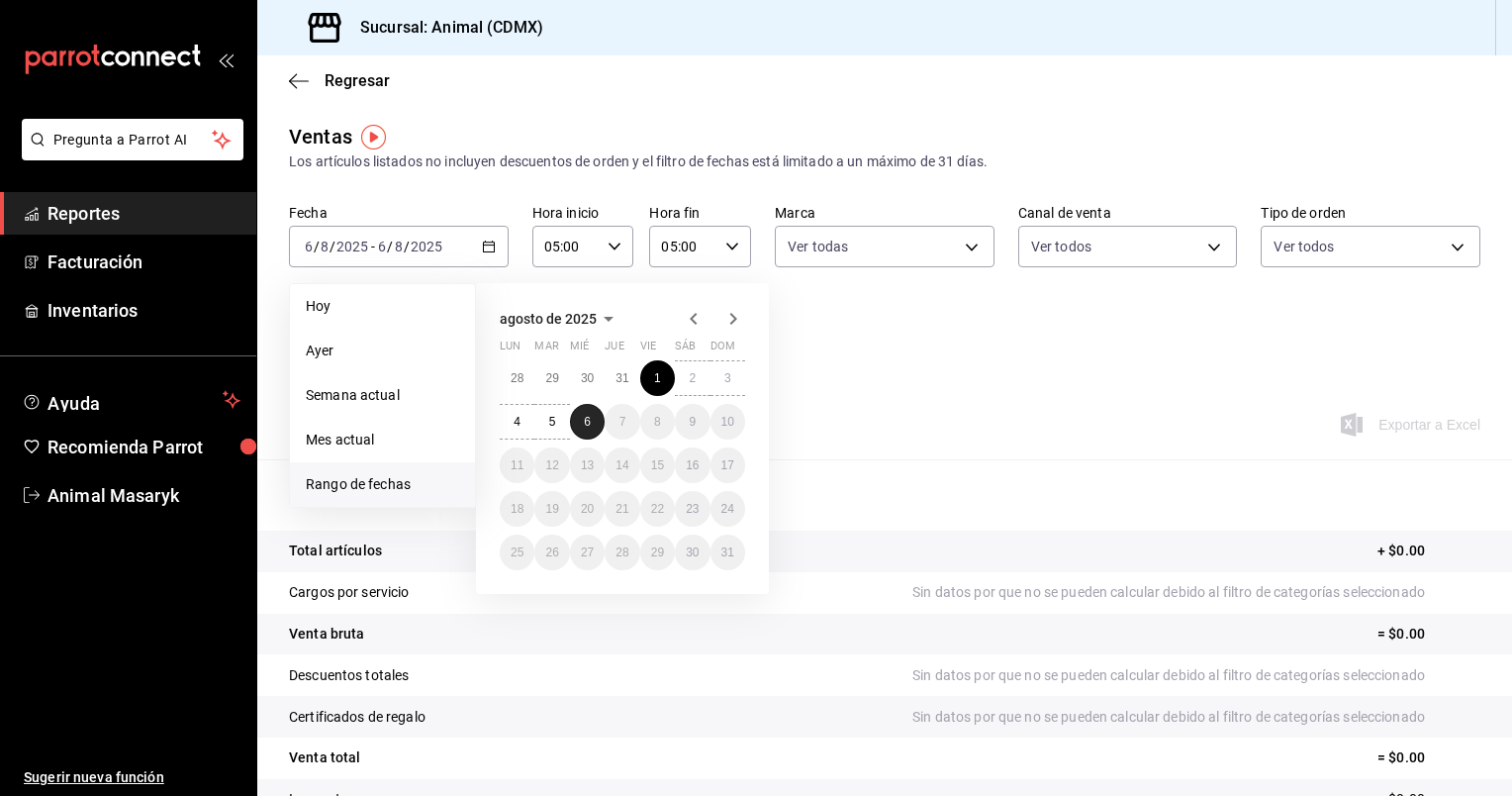 click on "6" at bounding box center (587, 422) 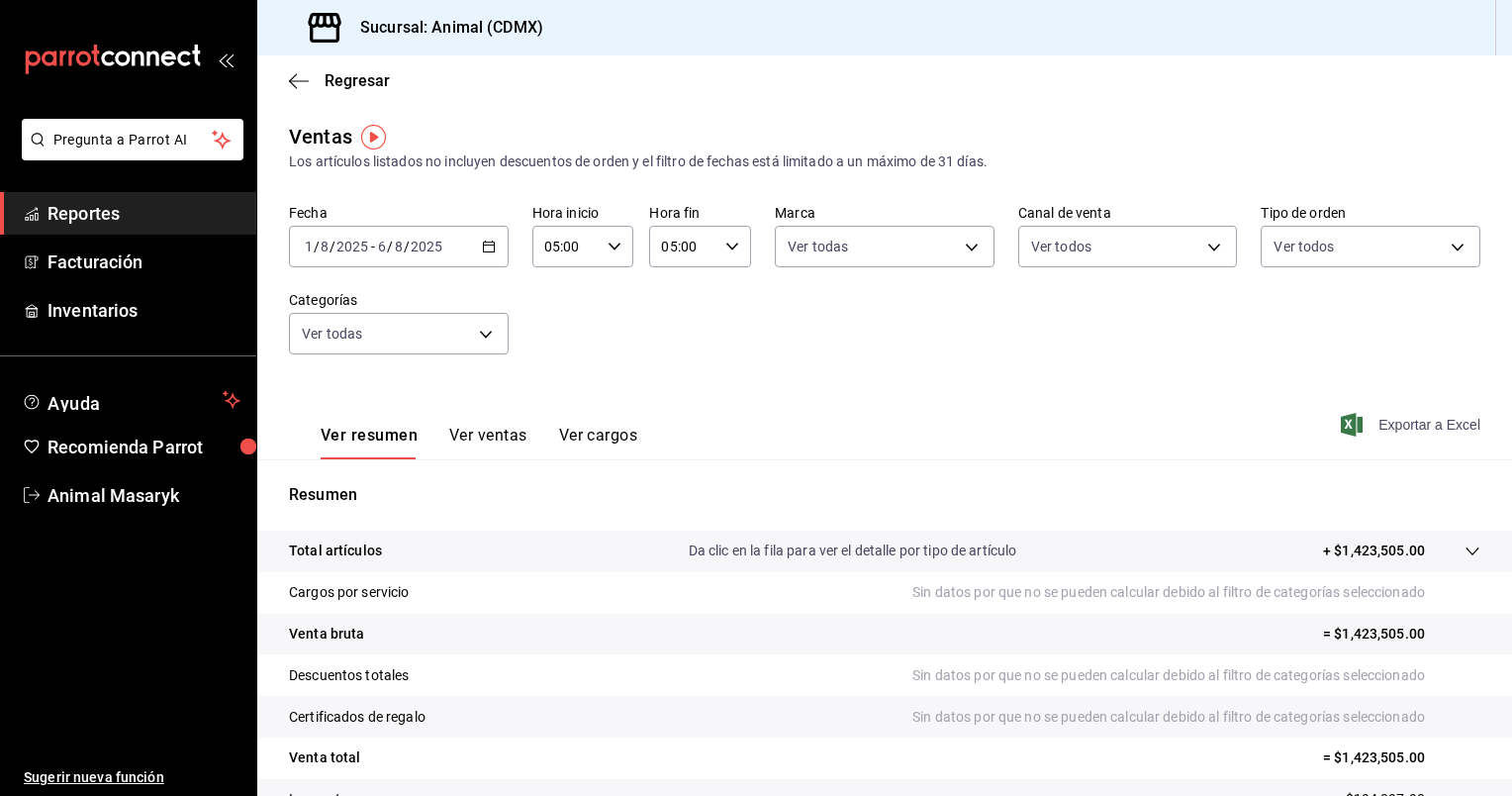 click on "Exportar a Excel" at bounding box center [1412, 425] 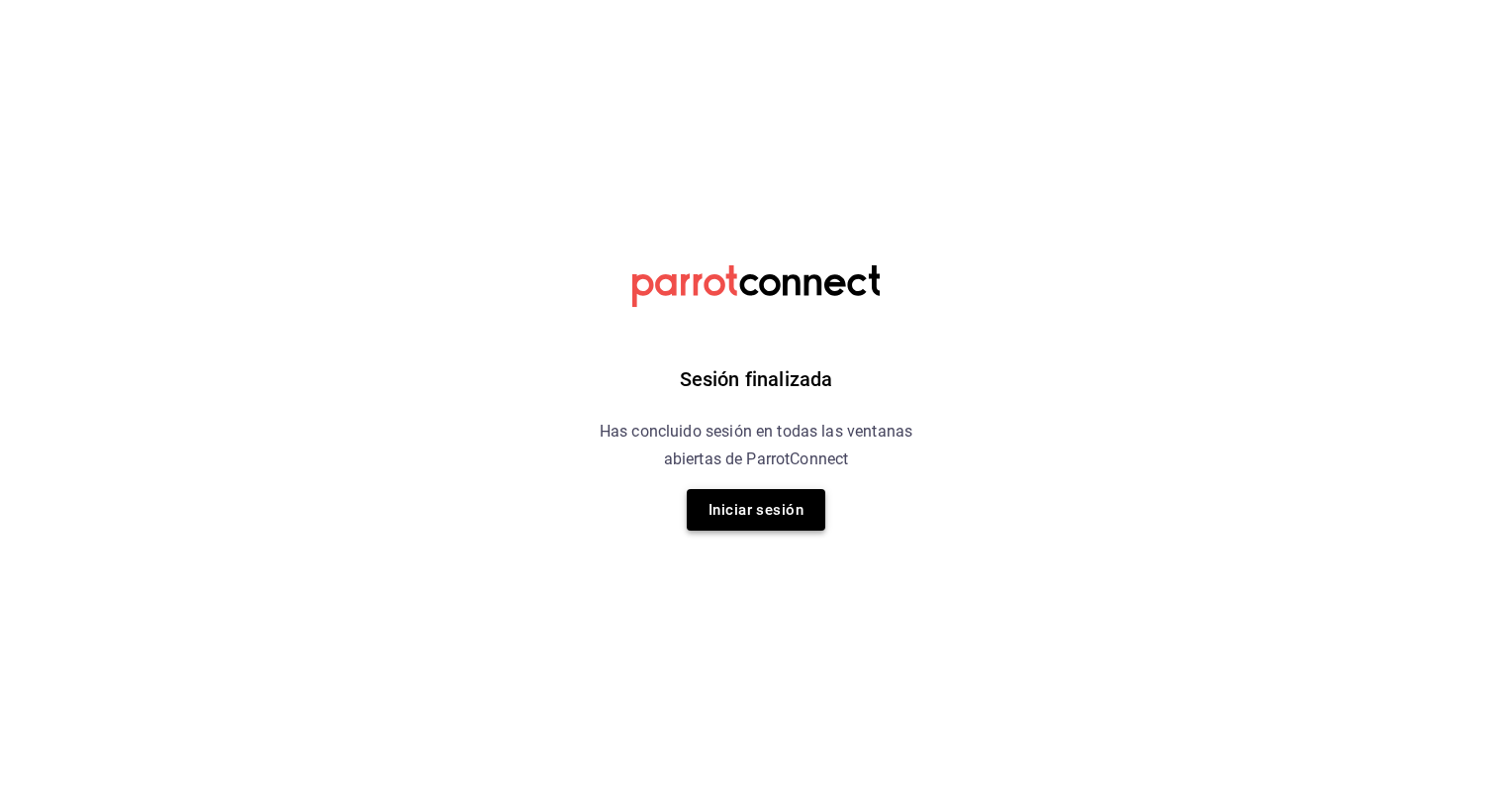 click on "Iniciar sesión" at bounding box center [756, 510] 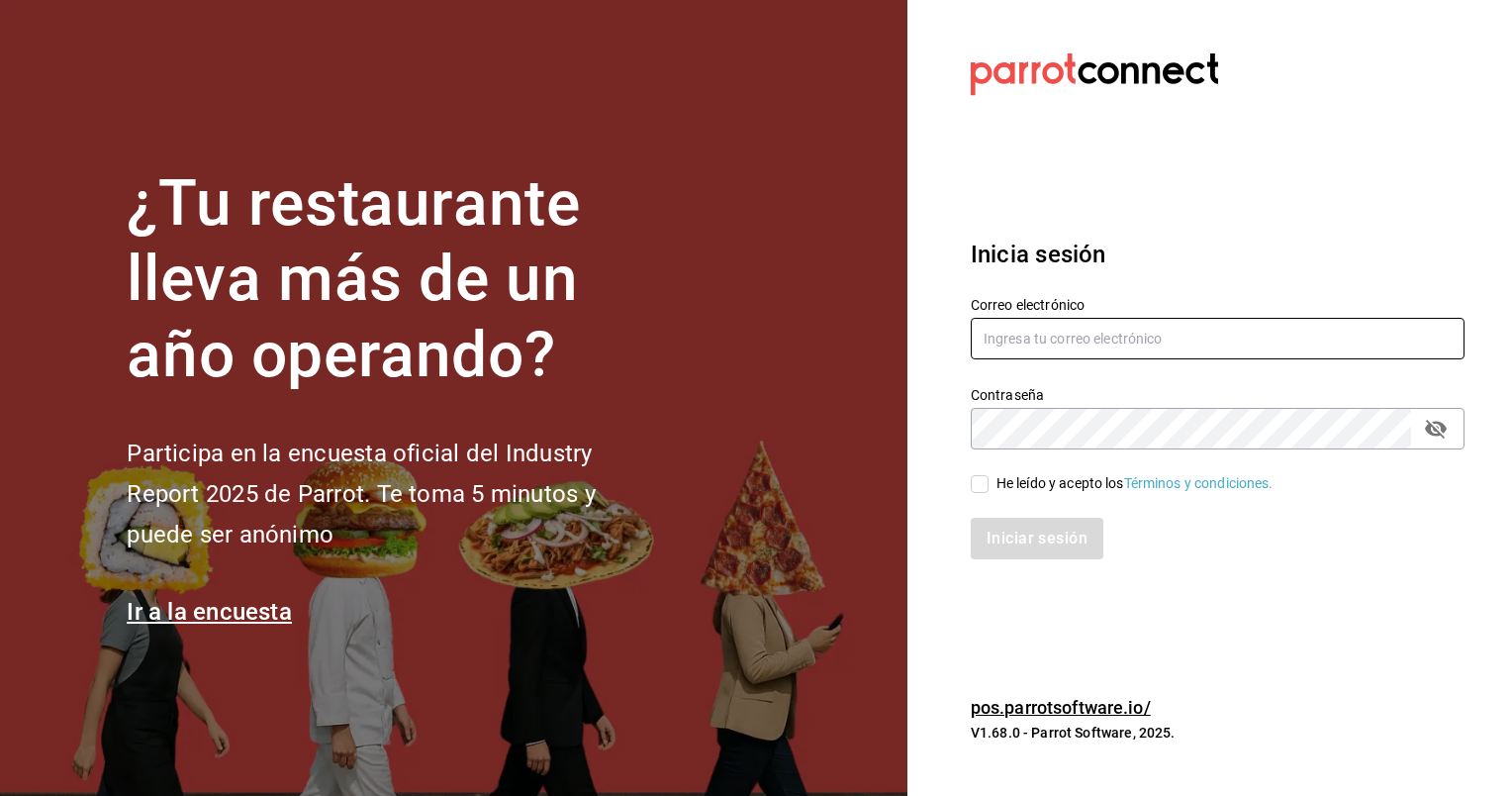 type on "animal.masaryk@grupocosteno.com" 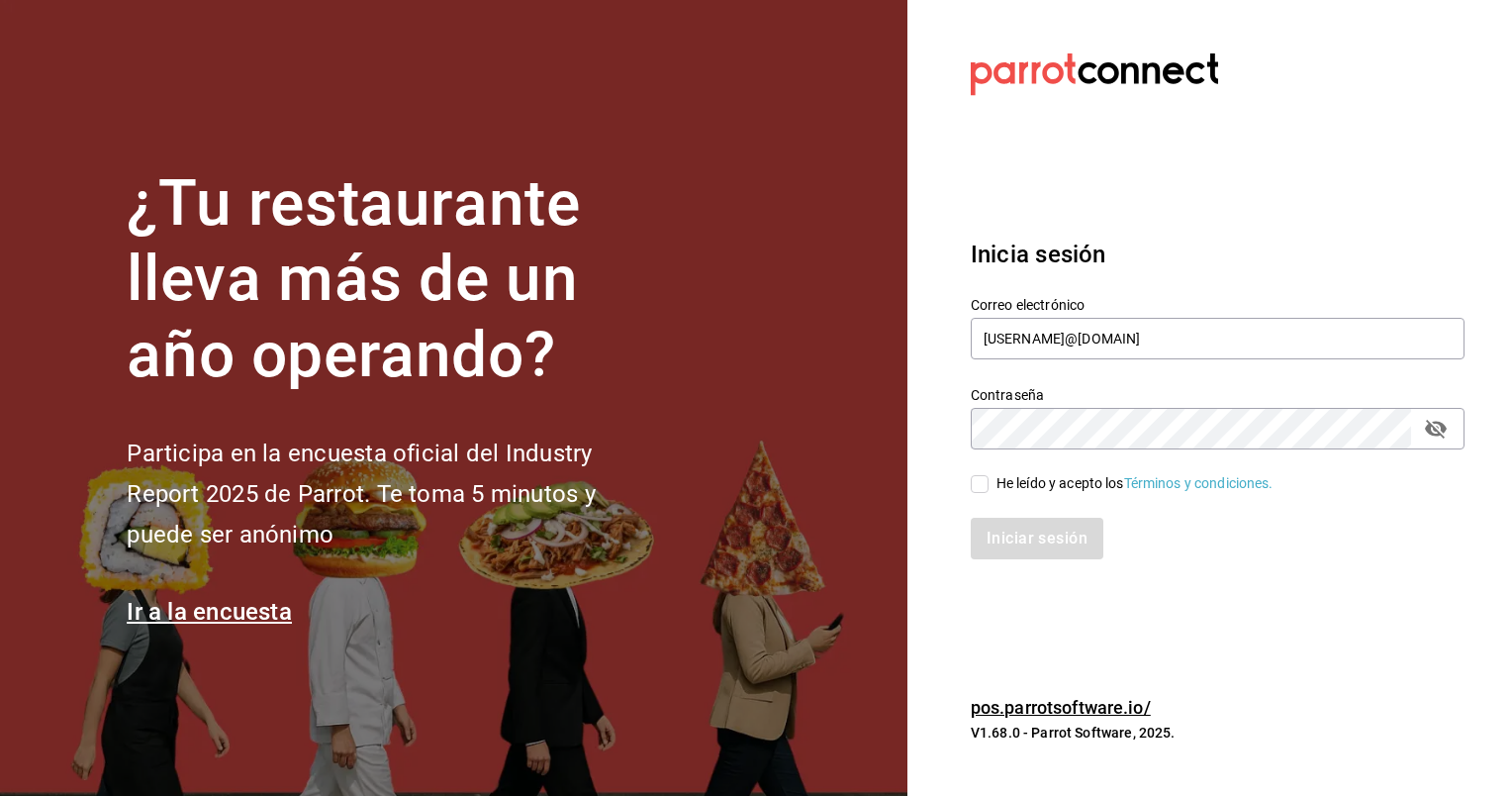 click on "He leído y acepto los  Términos y condiciones." at bounding box center (980, 484) 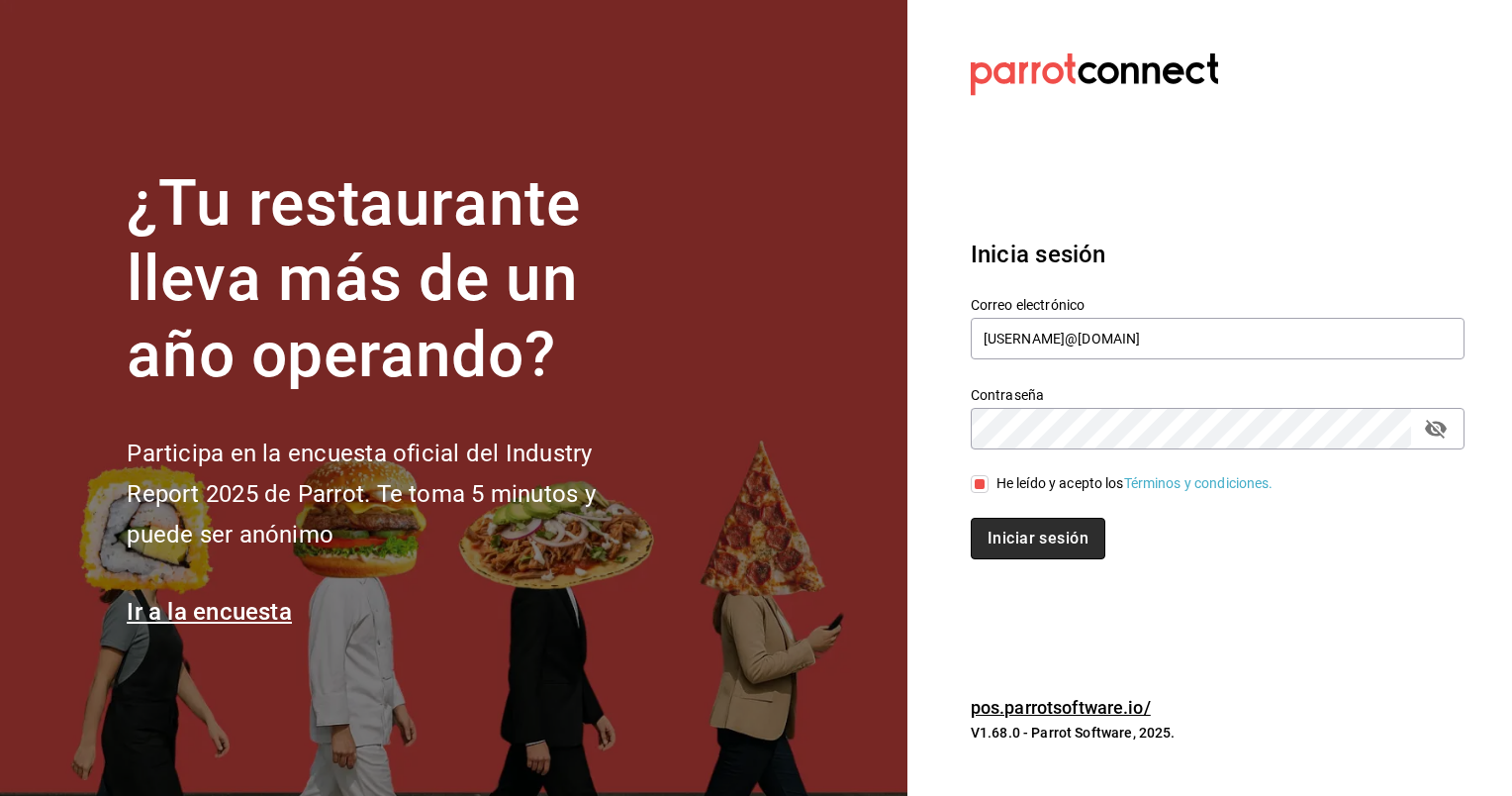 click on "Iniciar sesión" at bounding box center (1038, 539) 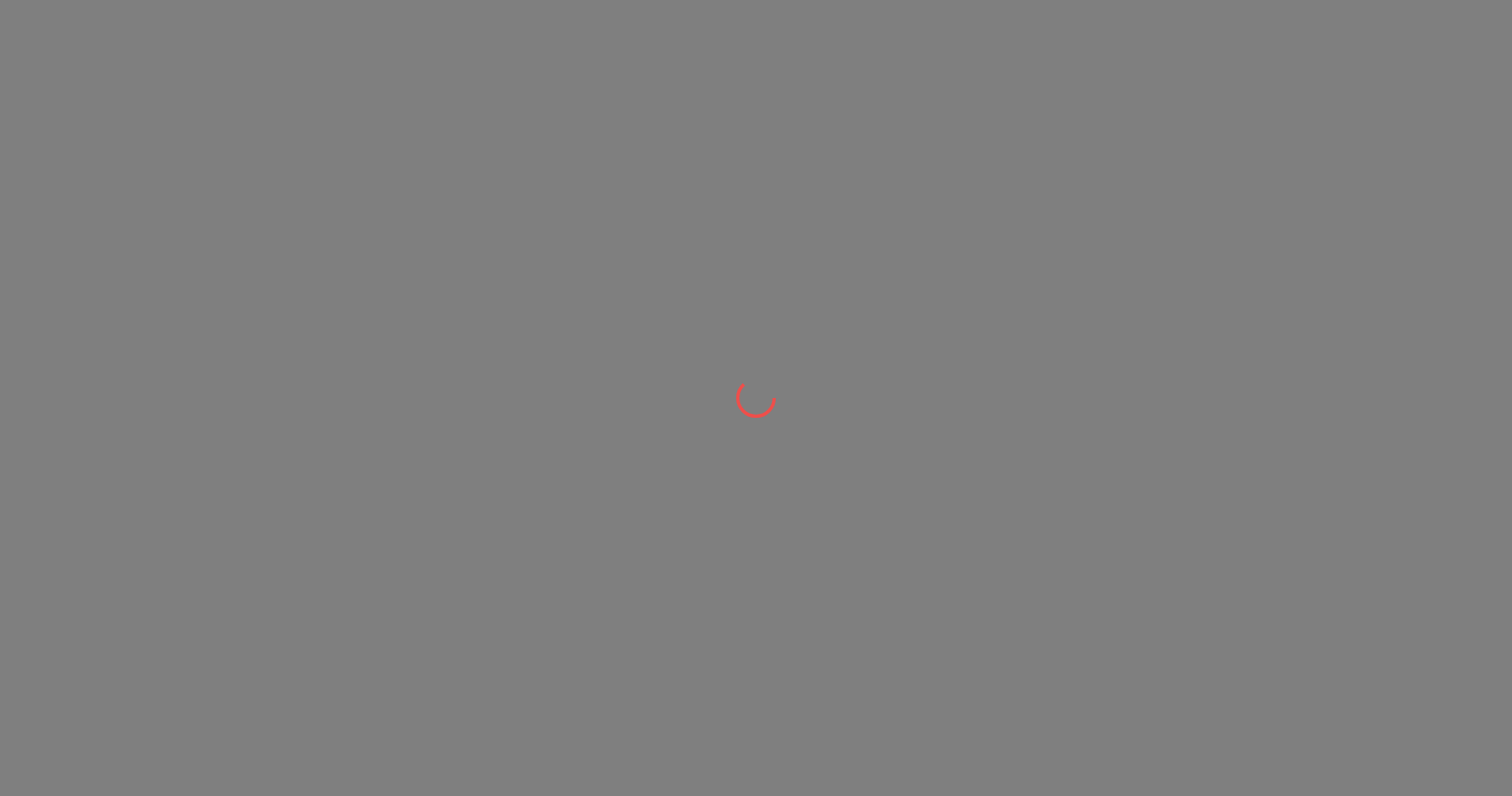scroll, scrollTop: 0, scrollLeft: 0, axis: both 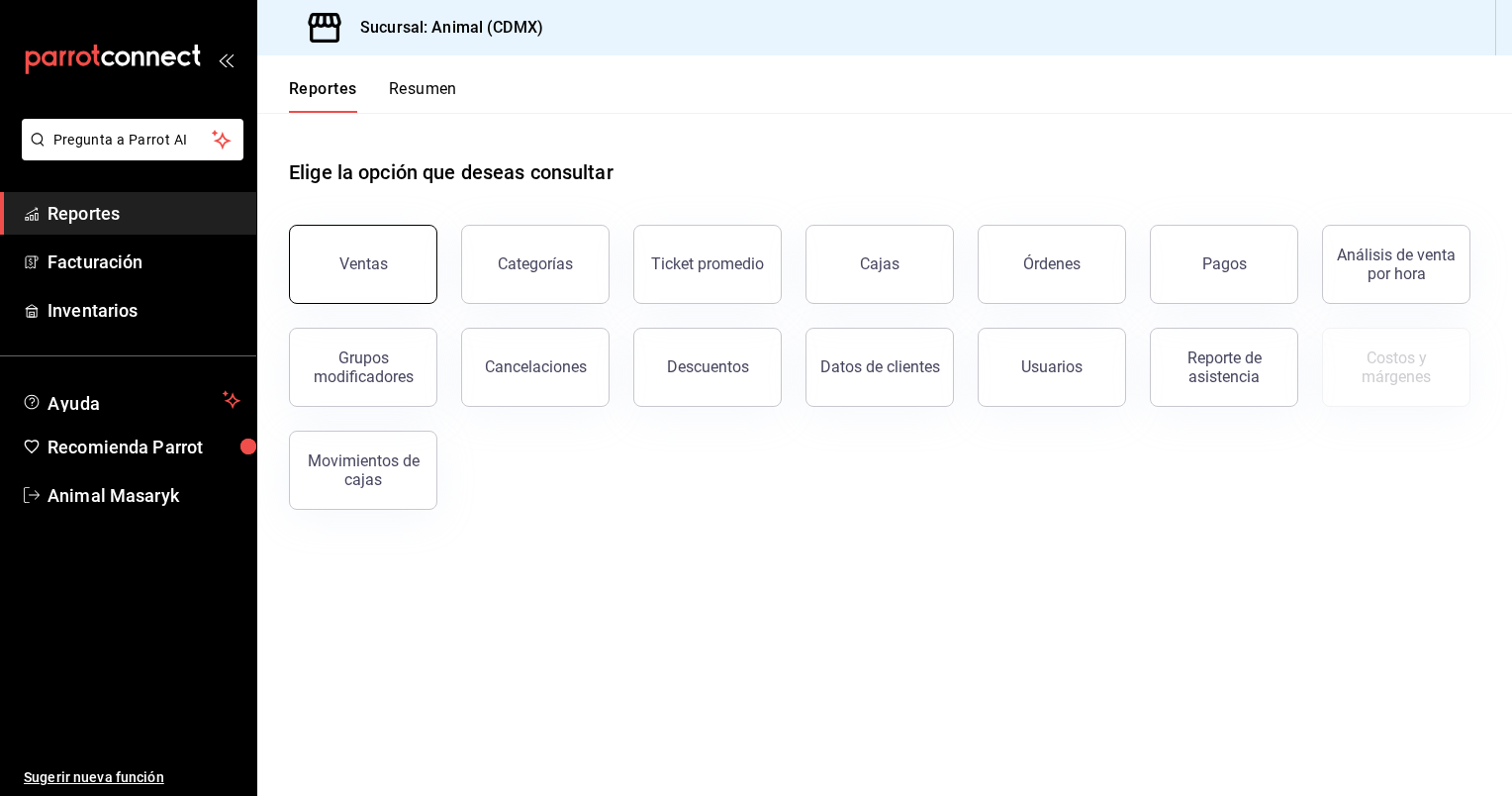 click on "Ventas" at bounding box center [363, 264] 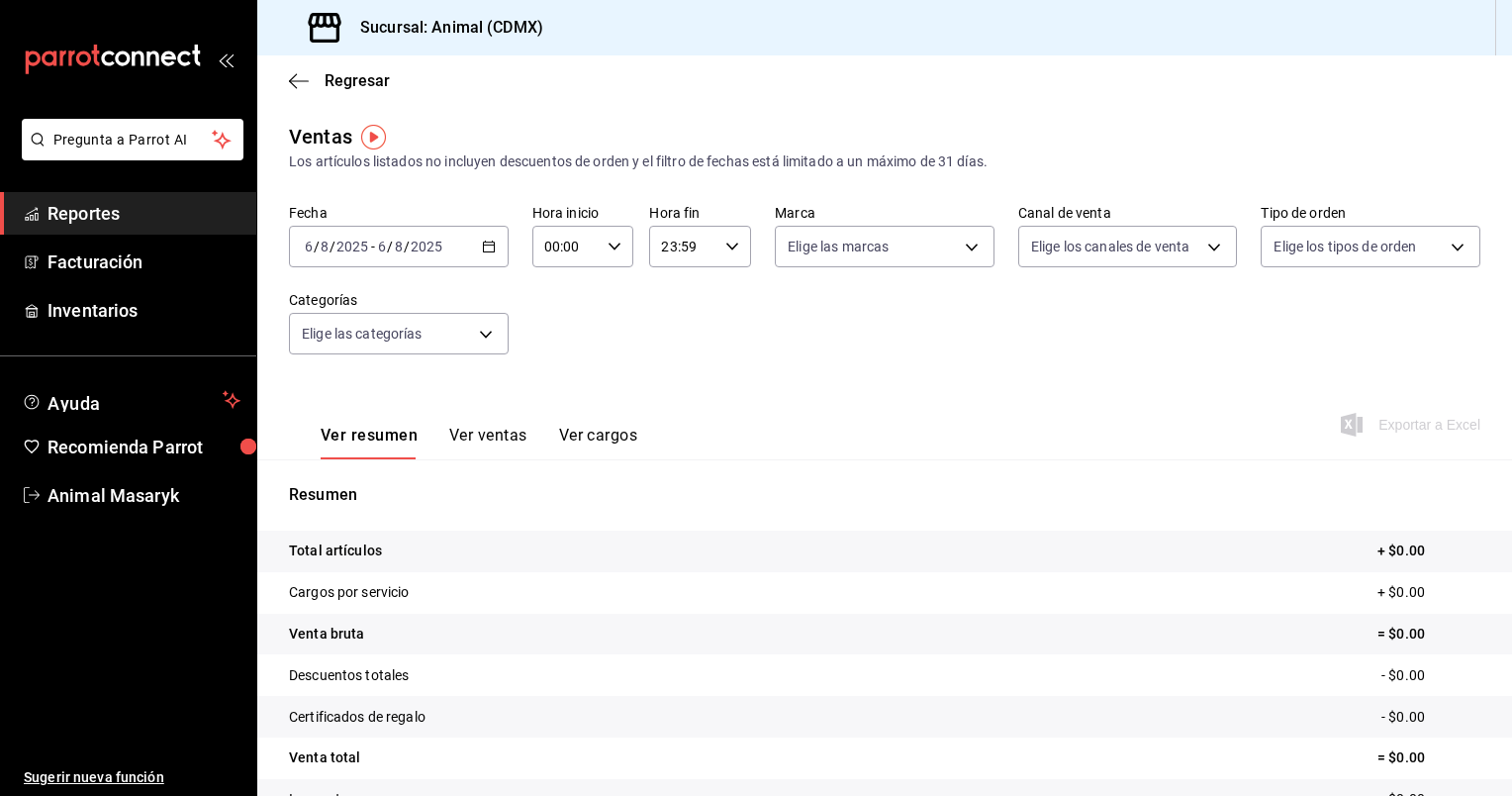 click 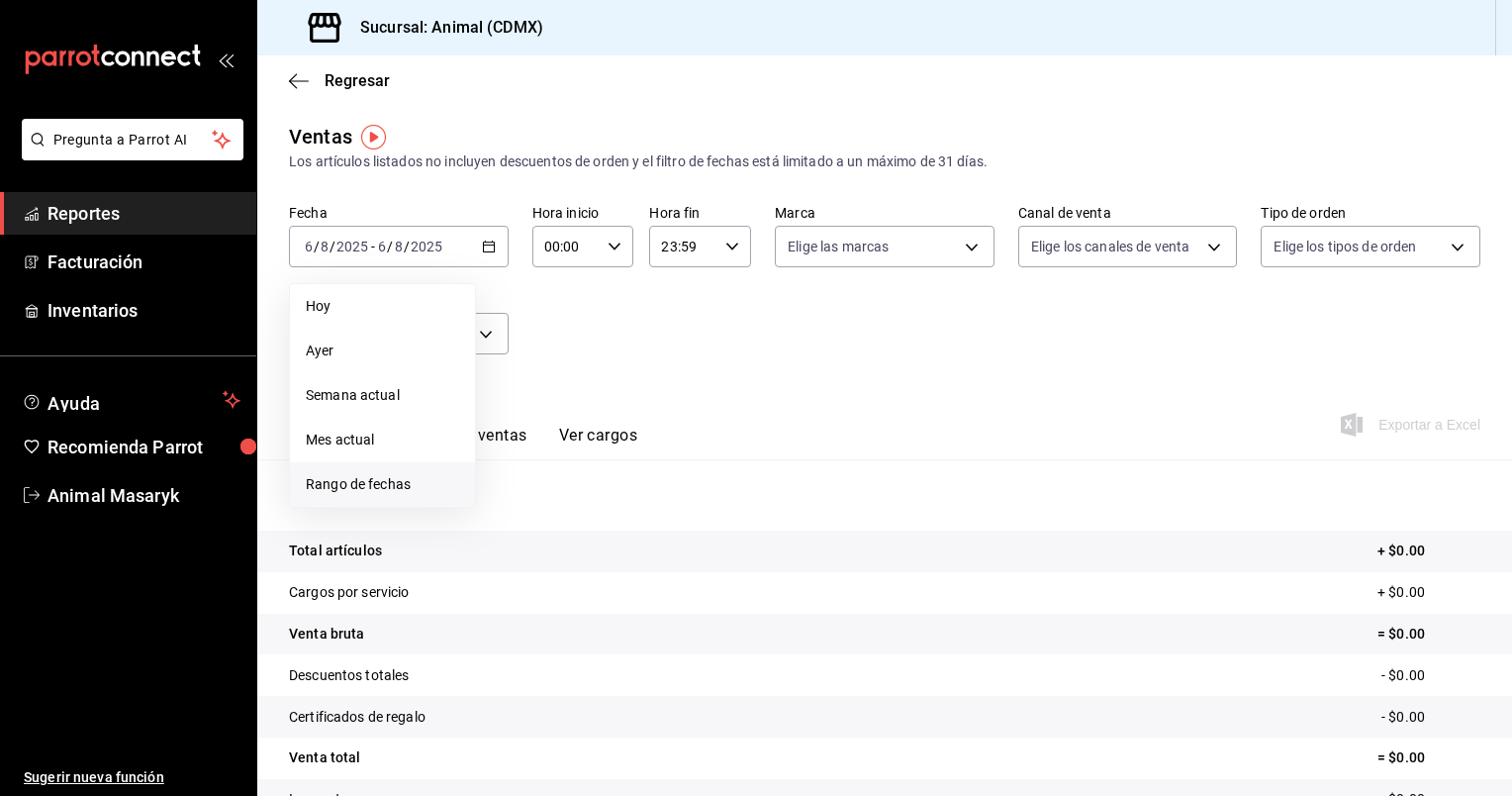 click on "Rango de fechas" at bounding box center [382, 484] 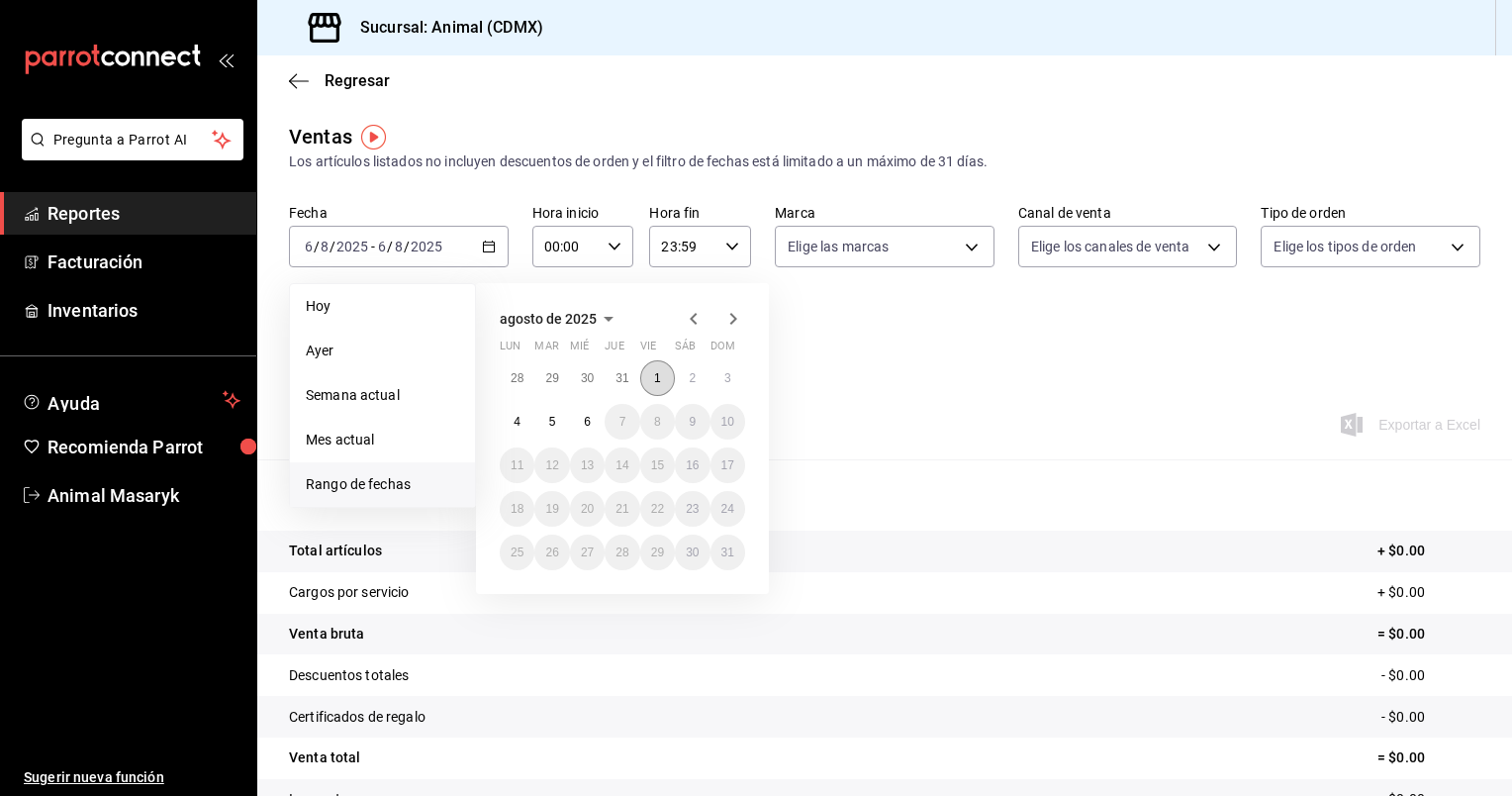 click on "1" at bounding box center (657, 378) 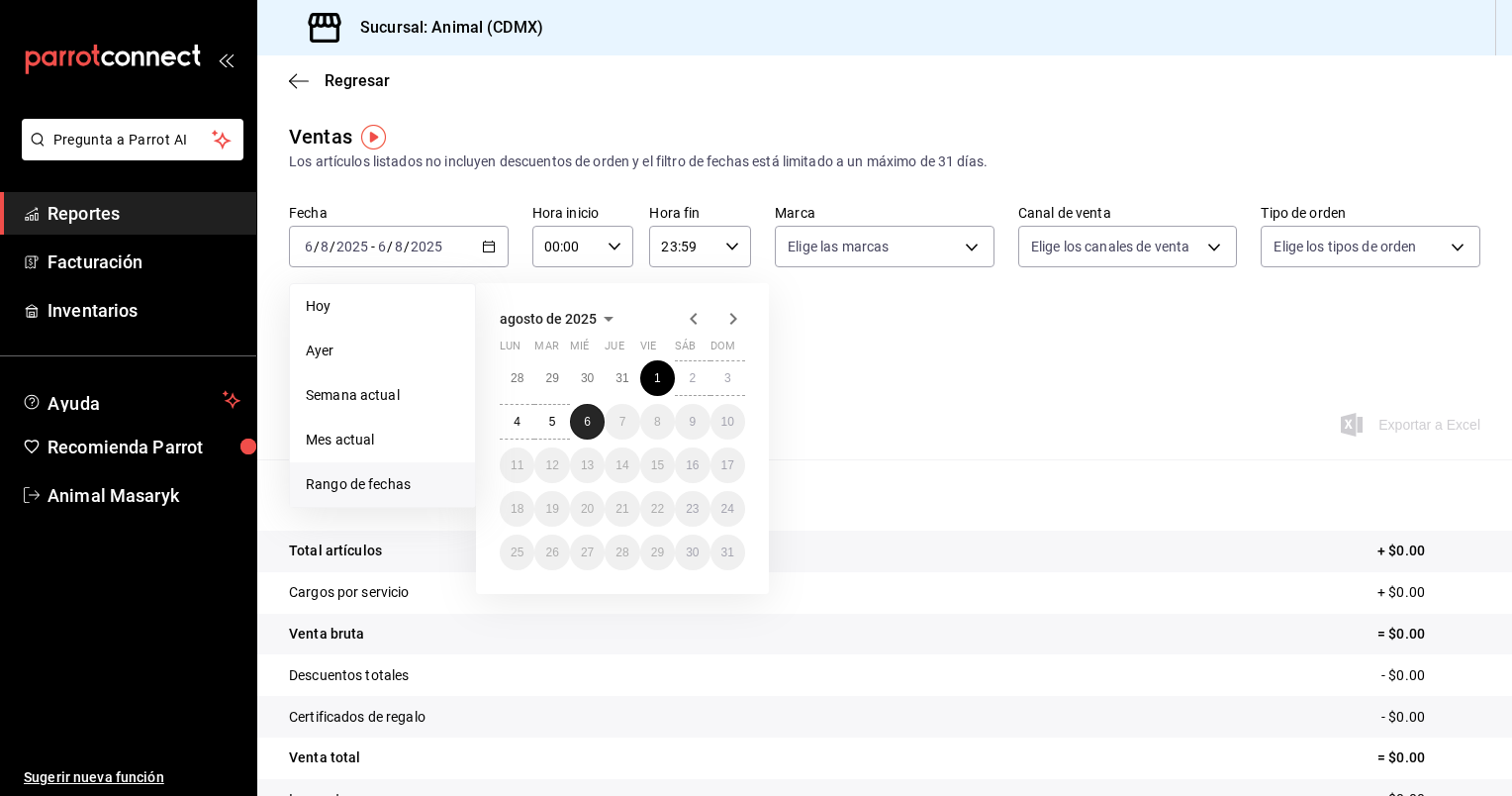click on "6" at bounding box center (587, 422) 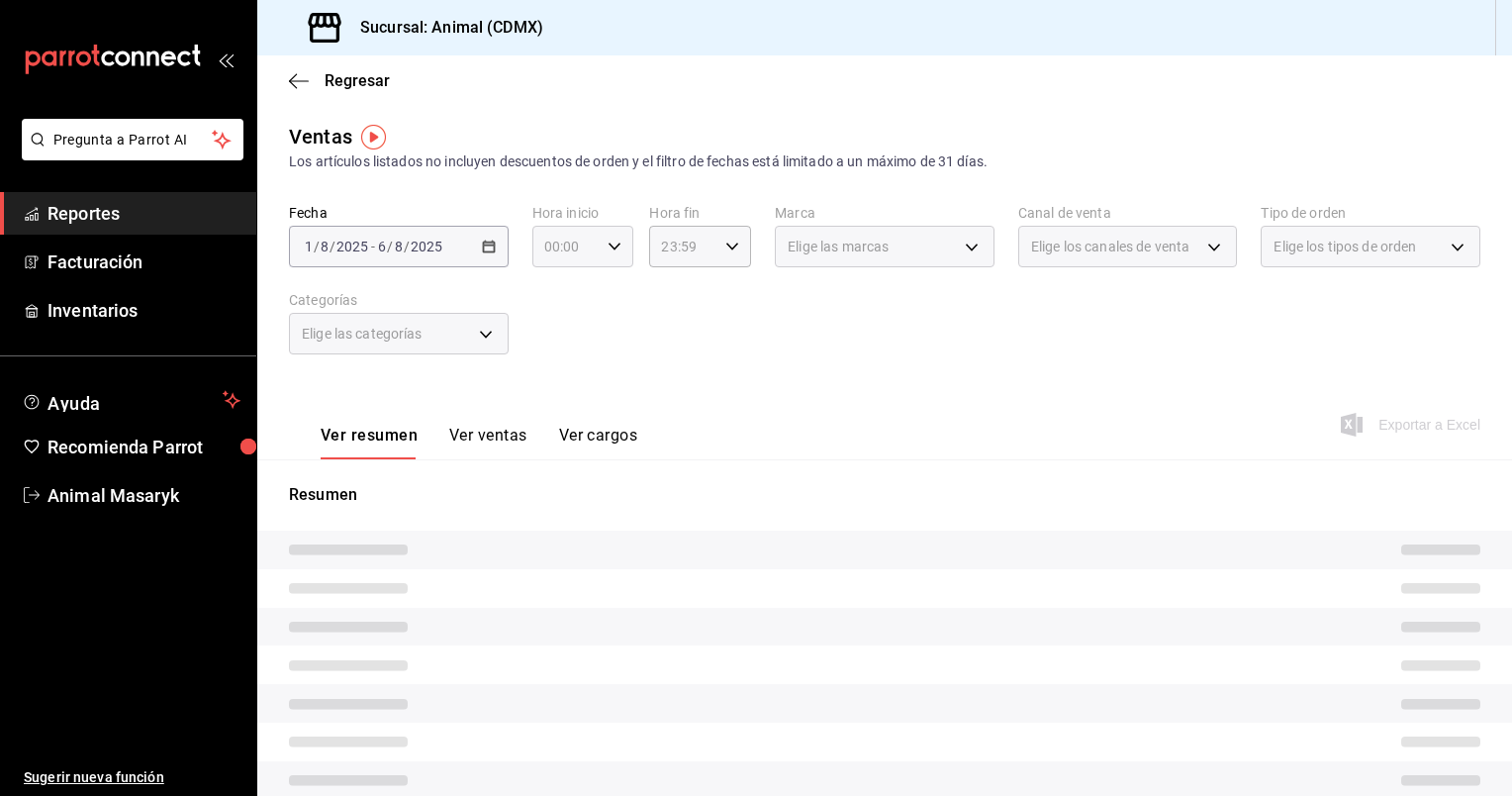 click 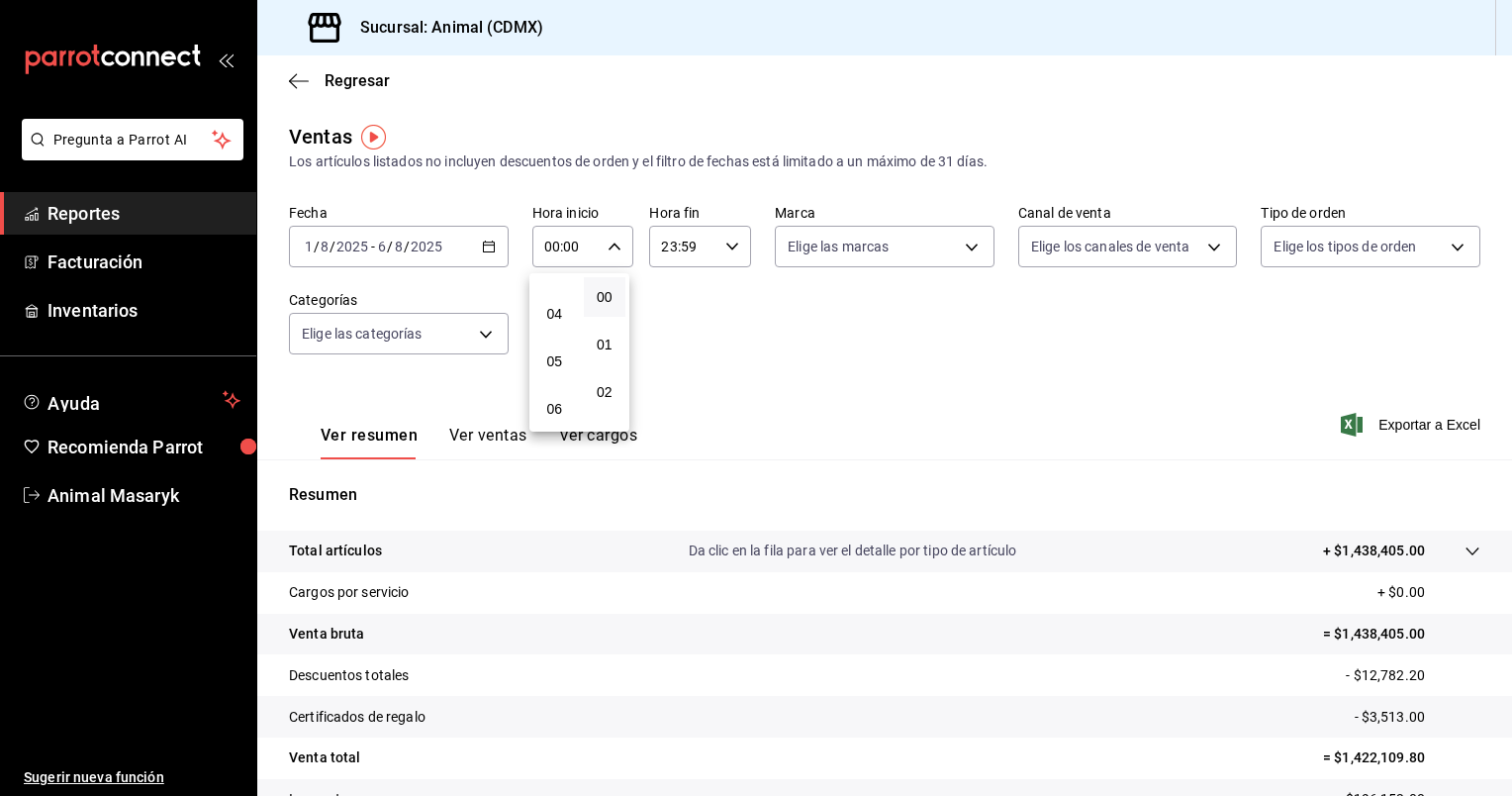 scroll, scrollTop: 174, scrollLeft: 0, axis: vertical 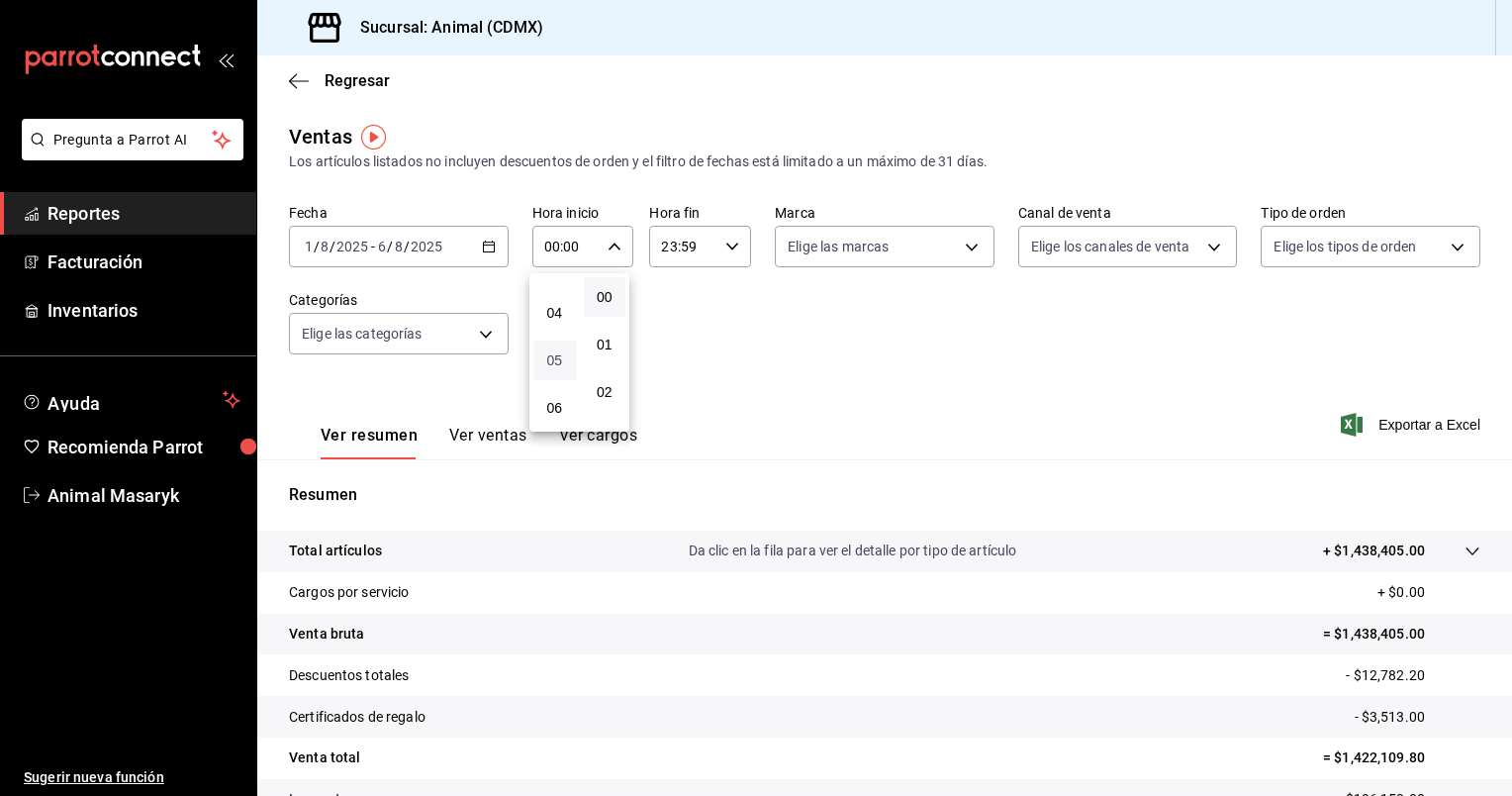 click on "05" at bounding box center (554, 360) 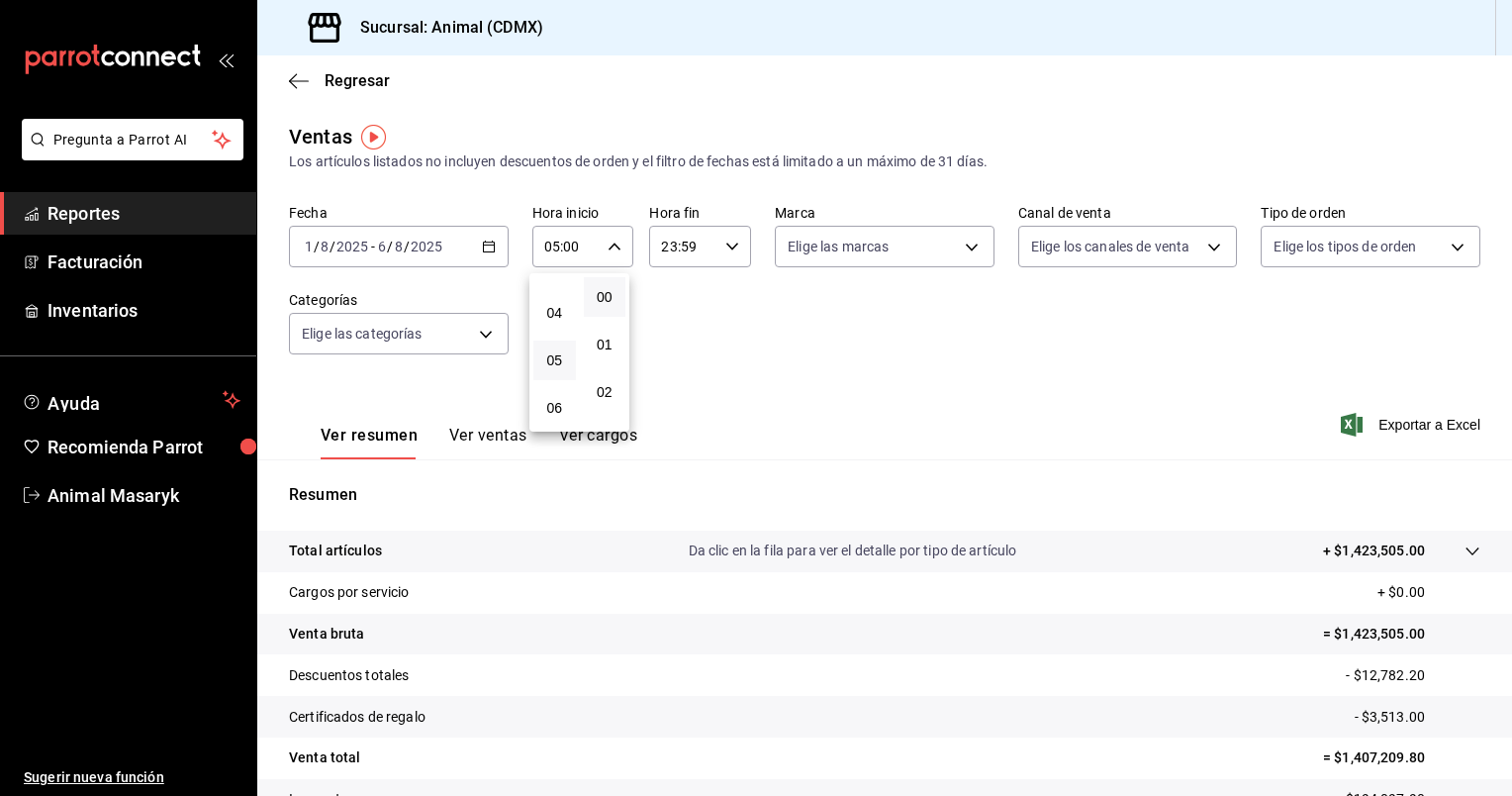 click at bounding box center (756, 398) 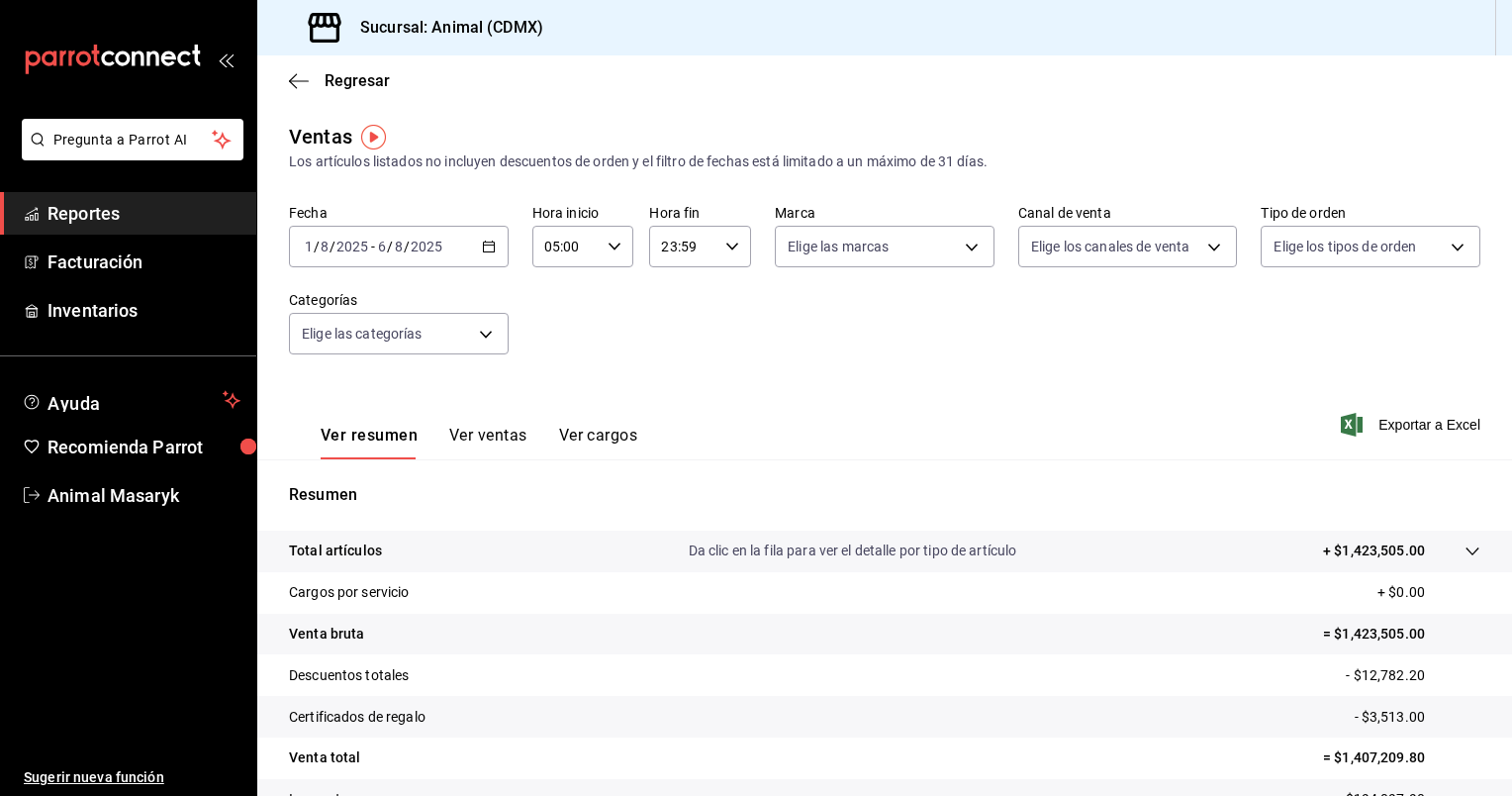 click 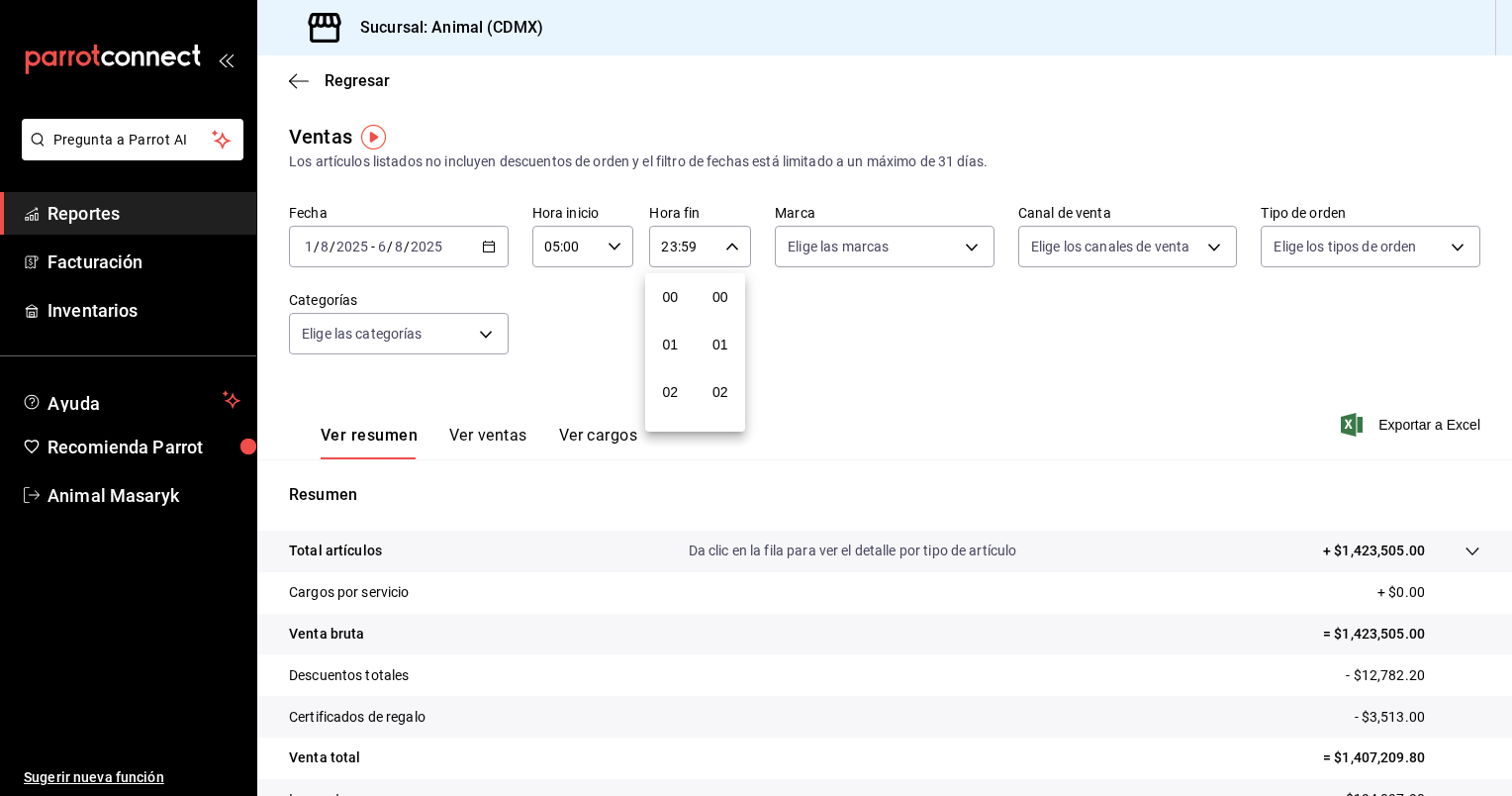 scroll, scrollTop: 1001, scrollLeft: 0, axis: vertical 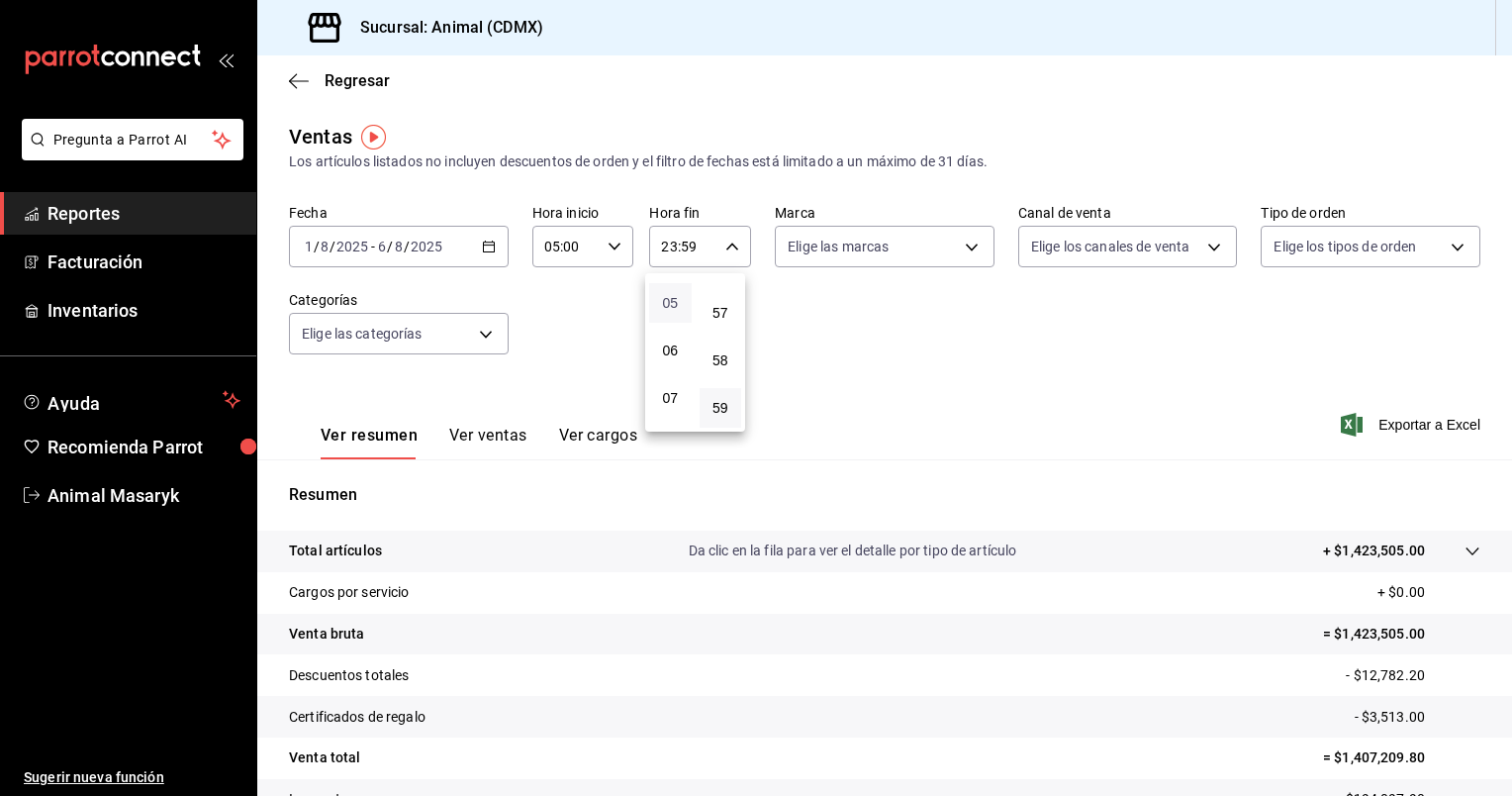 click on "05" at bounding box center (670, 303) 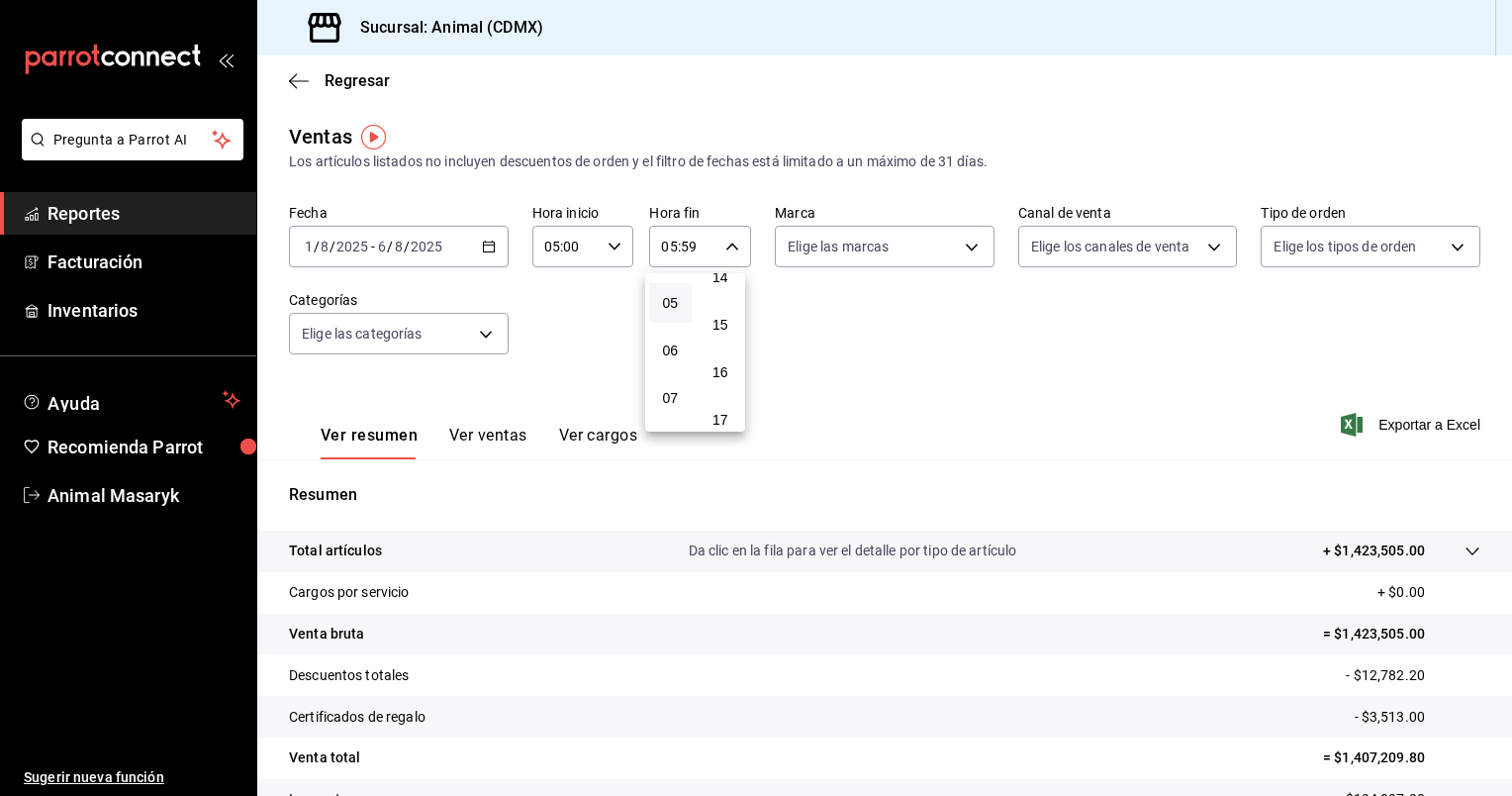 scroll, scrollTop: 0, scrollLeft: 0, axis: both 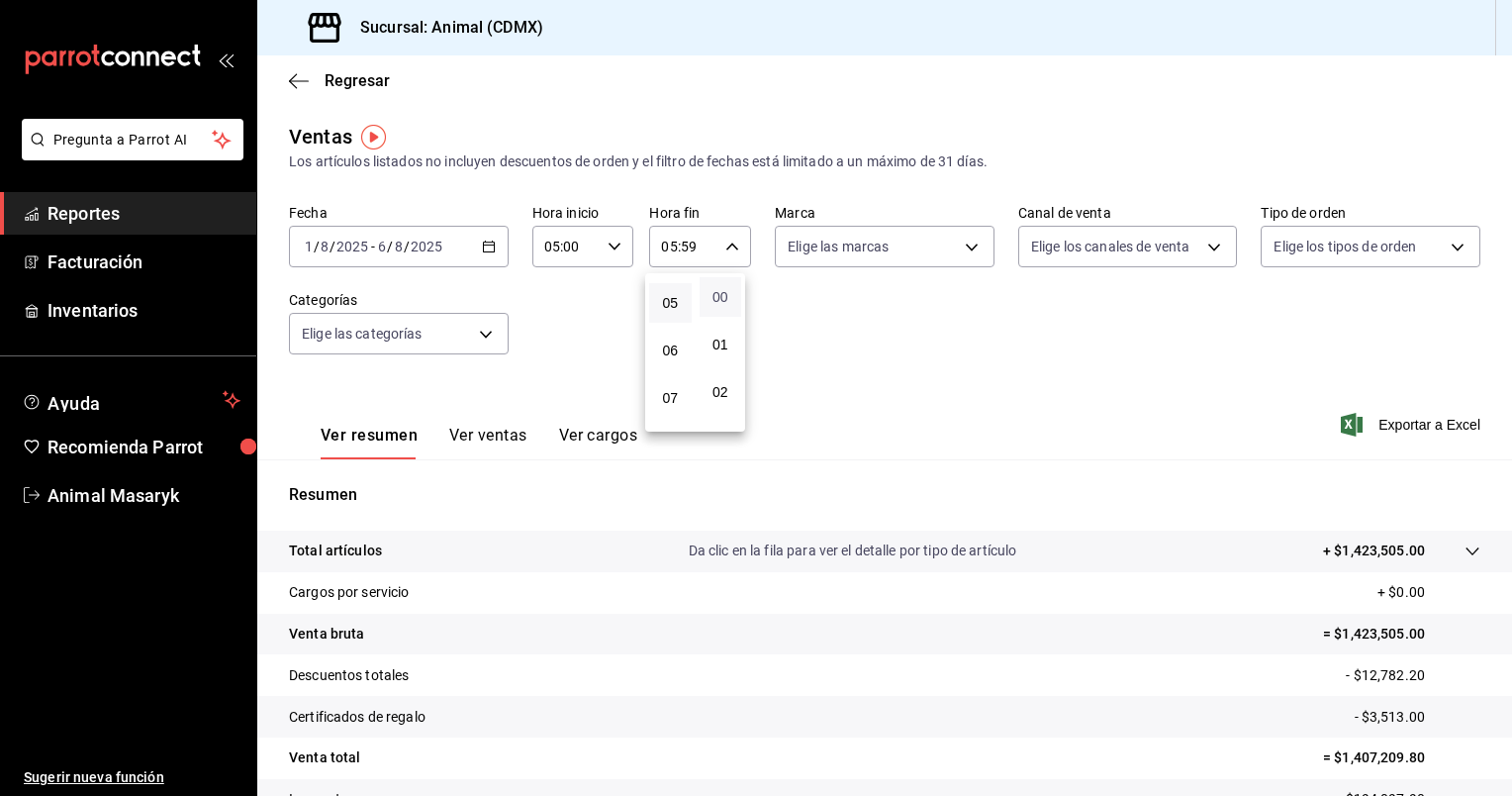 click on "00" at bounding box center [720, 297] 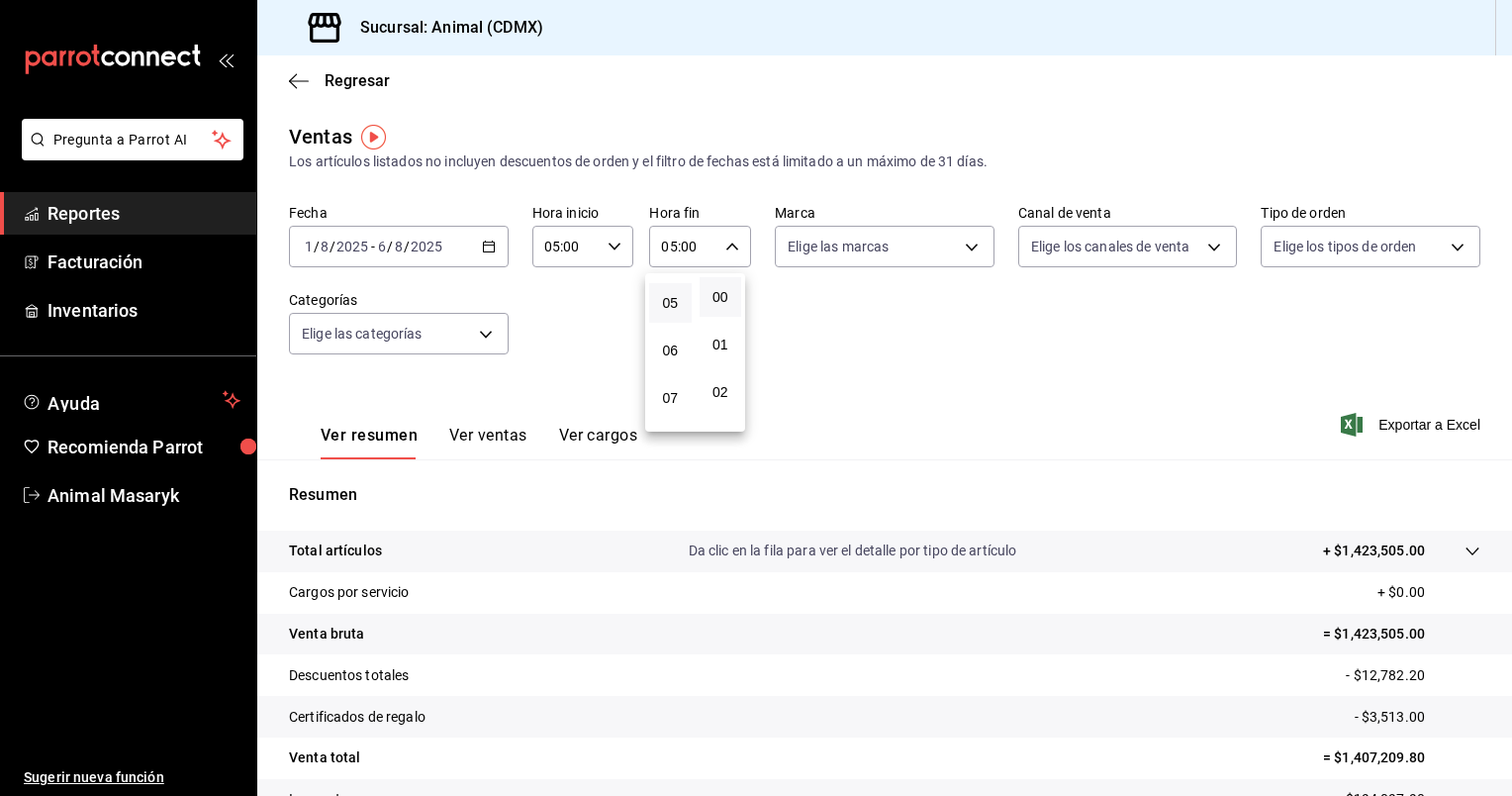 click at bounding box center (756, 398) 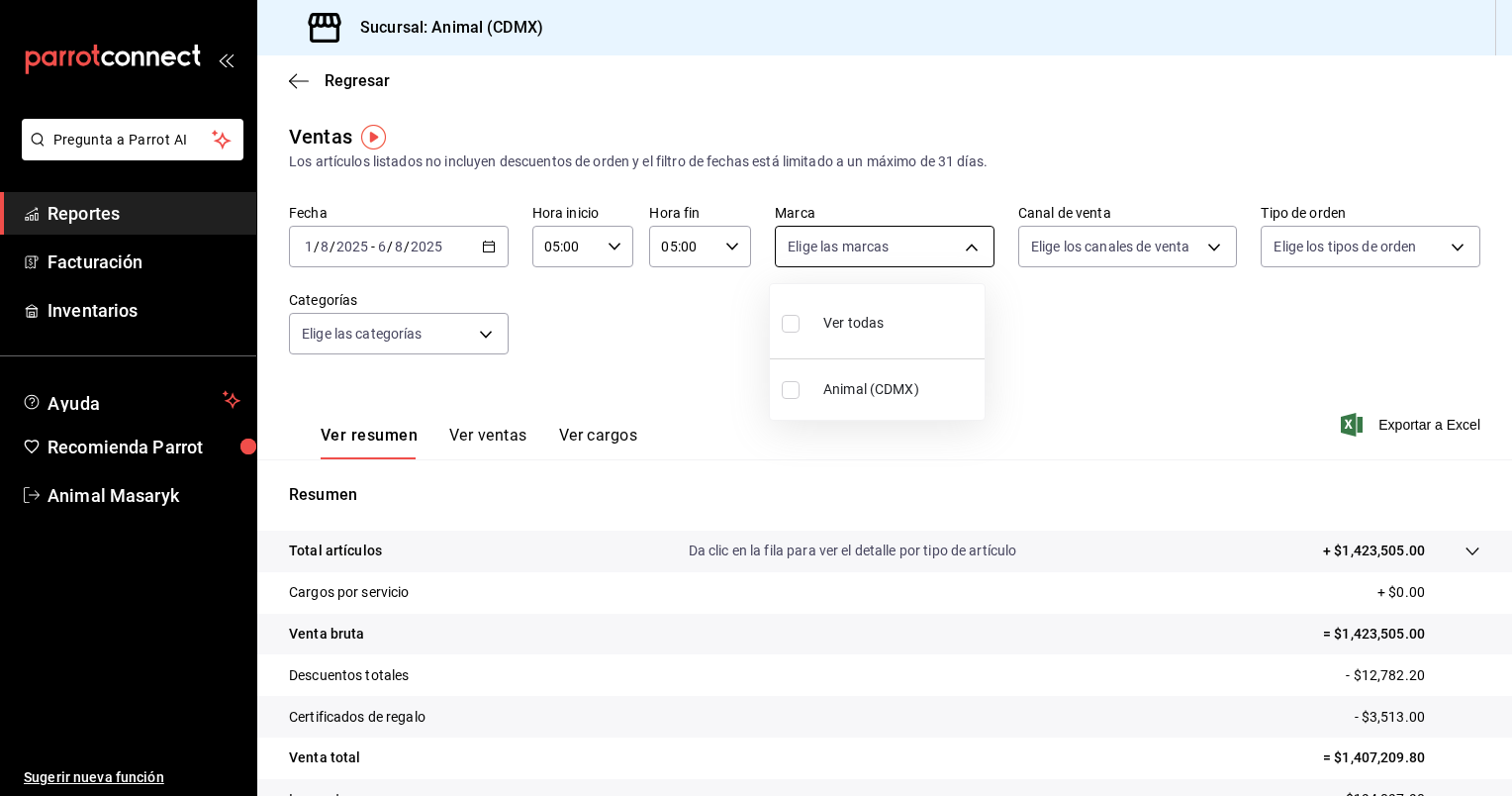 click on "Pregunta a Parrot AI Reportes   Facturación   Inventarios   Ayuda Recomienda Parrot   Animal Masaryk   Sugerir nueva función   Sucursal: Animal ([CITY]) Regresar Ventas Los artículos listados no incluyen descuentos de orden y el filtro de fechas está limitado a un máximo de 31 días. Fecha [DATE] [DATE] - [DATE] Hora inicio [TIME] Hora inicio Hora fin [TIME] Hora fin Marca Elige las marcas Canal de venta Elige los canales de venta Tipo de orden Elige los tipos de orden Categorías Elige las categorías Ver resumen Ver ventas Ver cargos Exportar a Excel Resumen Total artículos Da clic en la fila para ver el detalle por tipo de artículo + $1,423,505.00 Cargos por servicio + $0.00 Venta bruta = $1,423,505.00 Descuentos totales - $12,782.20 Certificados de regalo - $3,513.00 Venta total = $1,407,209.80 Impuestos - $194,097.90 Venta neta = $1,213,111.90 Pregunta a Parrot AI Reportes   Facturación   Inventarios   Ayuda Recomienda Parrot   Animal Masaryk   Sugerir nueva función" at bounding box center [756, 398] 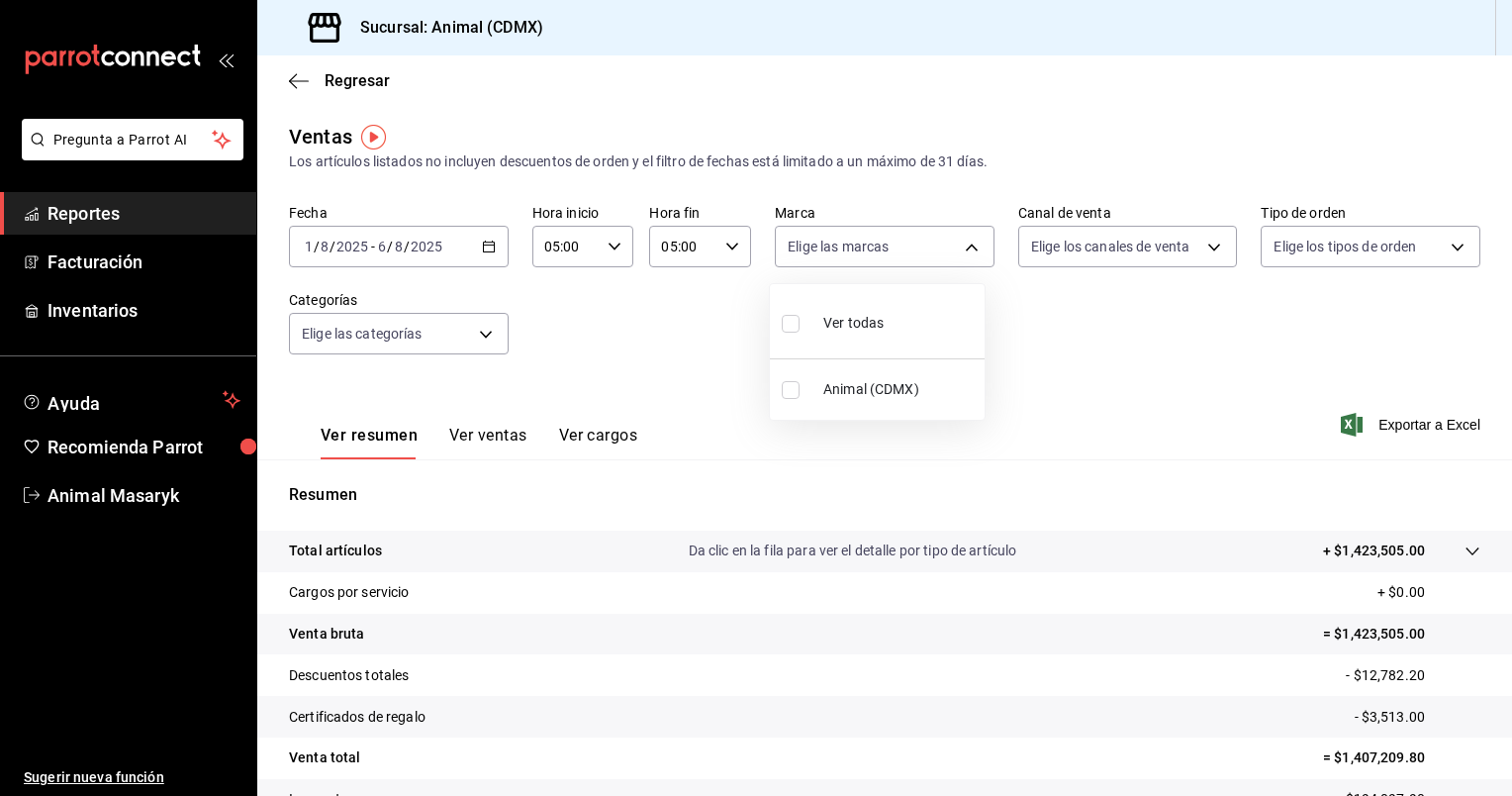 click on "Ver todas" at bounding box center (877, 321) 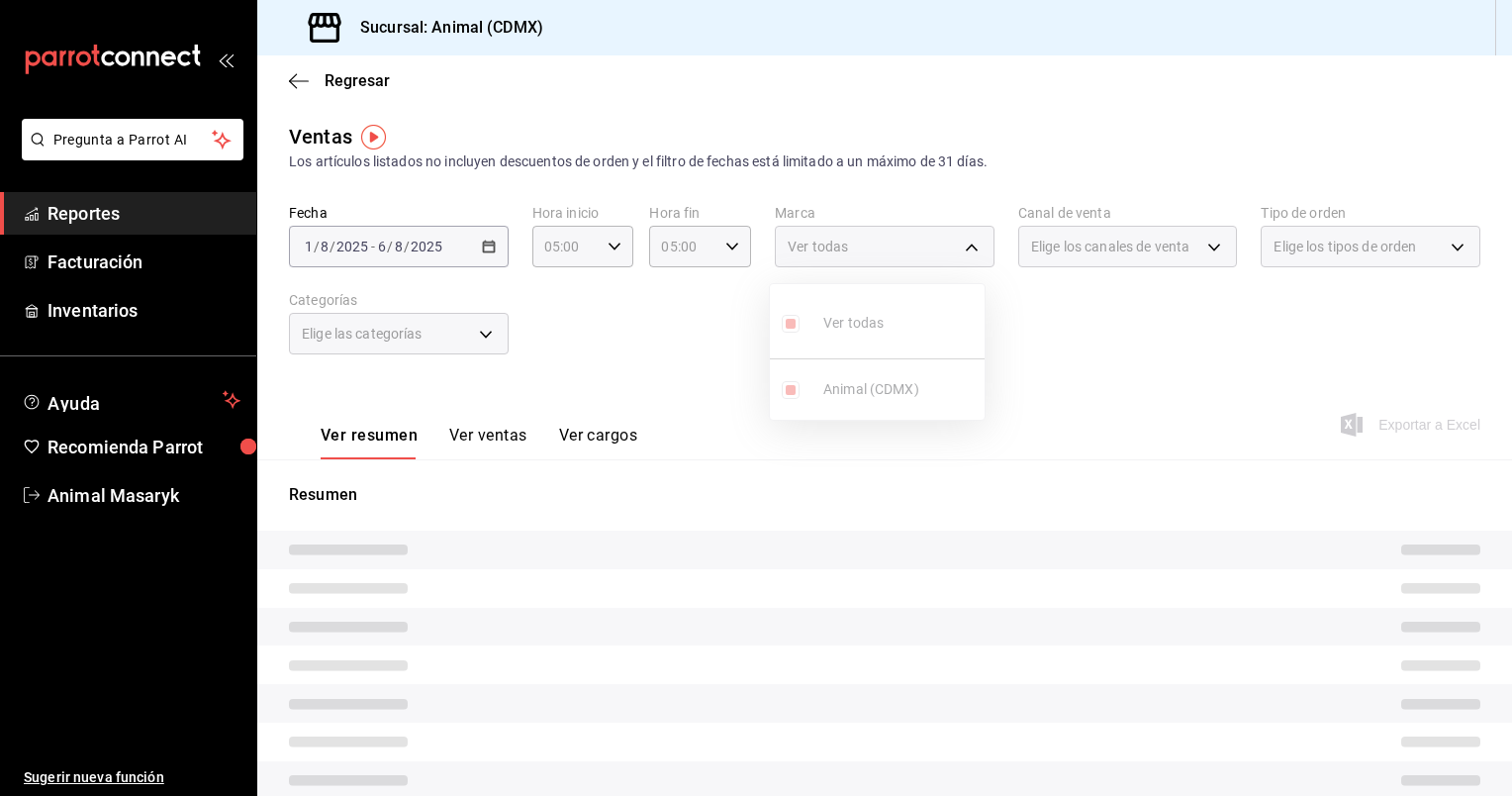 click at bounding box center (756, 398) 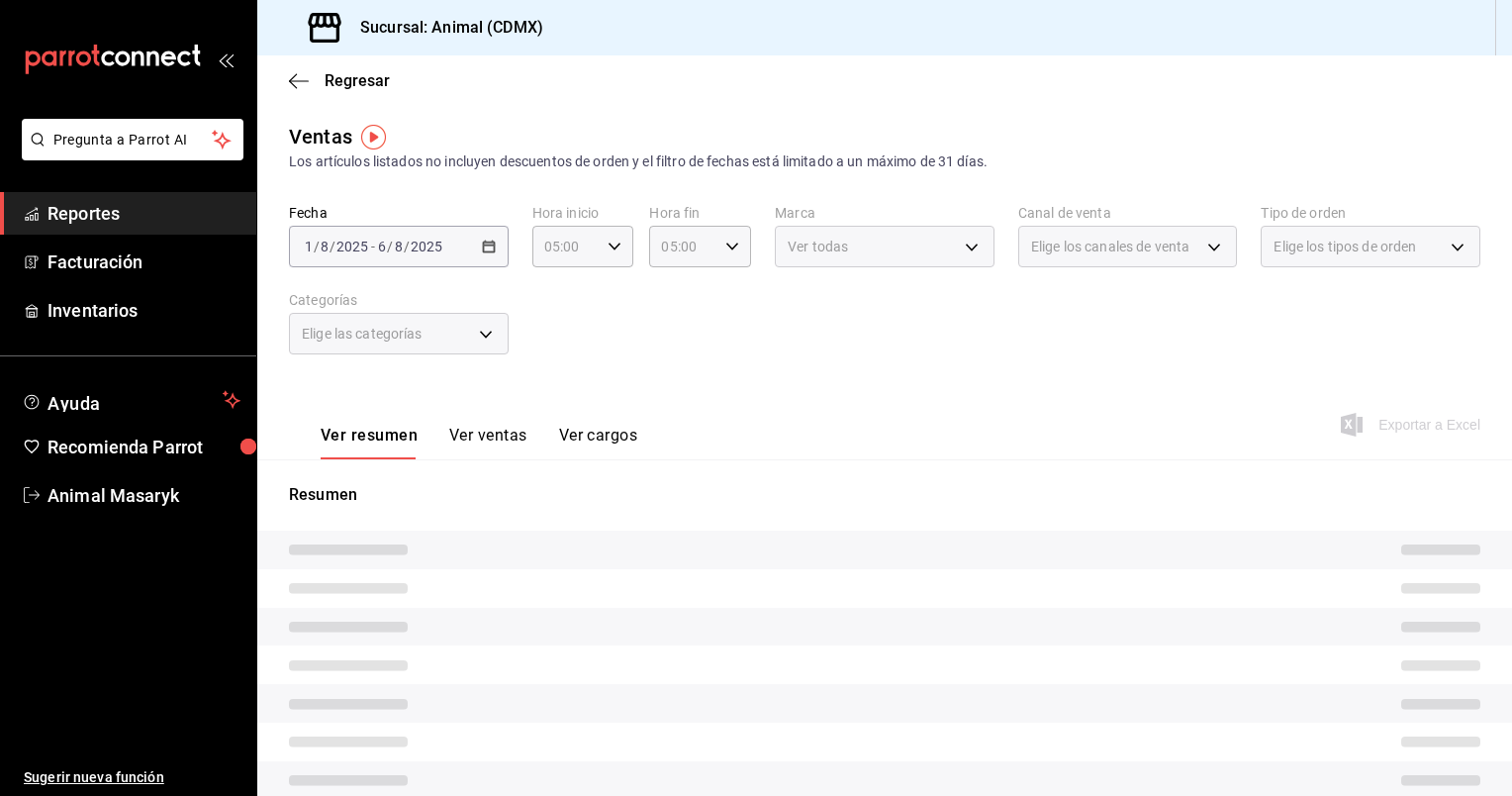 click on "Elige los canales de venta" at bounding box center (1128, 247) 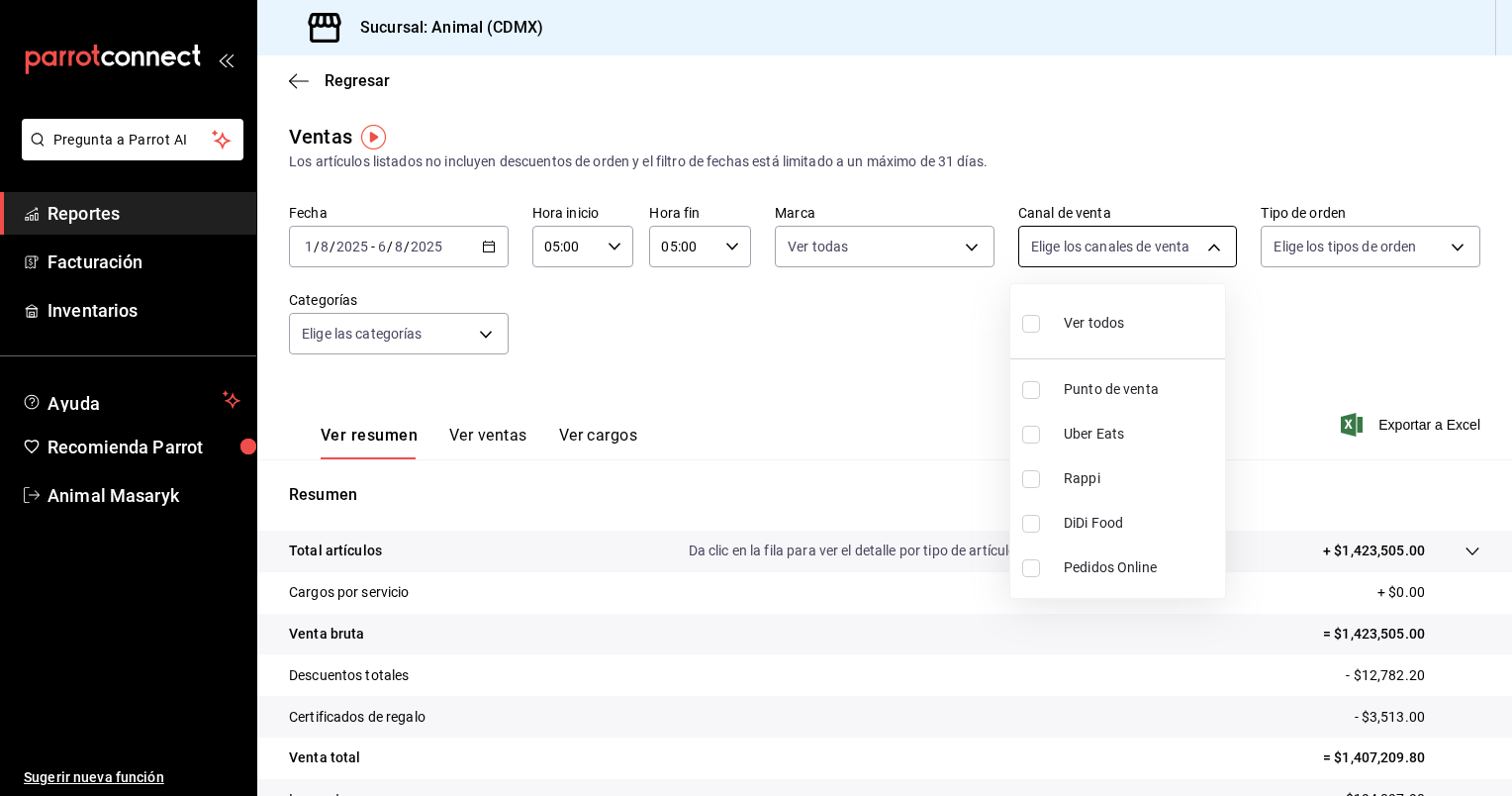 click on "Pregunta a Parrot AI Reportes   Facturación   Inventarios   Ayuda Recomienda Parrot   Animal Masaryk   Sugerir nueva función   Sucursal: Animal ([CITY]) Regresar Ventas Los artículos listados no incluyen descuentos de orden y el filtro de fechas está limitado a un máximo de 31 días. Fecha [DATE] [DATE] - [DATE] Hora inicio [TIME] Hora inicio Hora fin [TIME] Hora fin Marca Ver todas [UUID] Canal de venta Elige los canales de venta Tipo de orden Elige los tipos de orden Categorías Elige las categorías Ver resumen Ver ventas Ver cargos Exportar a Excel Resumen Total artículos Da clic en la fila para ver el detalle por tipo de artículo + $1,423,505.00 Cargos por servicio + $0.00 Venta bruta = $1,423,505.00 Descuentos totales - $12,782.20 Certificados de regalo - $3,513.00 Venta total = $1,407,209.80 Impuestos - $194,097.90 Venta neta = $1,213,111.90 Pregunta a Parrot AI Reportes   Facturación   Inventarios   Ayuda Recomienda Parrot   Animal Masaryk" at bounding box center (756, 398) 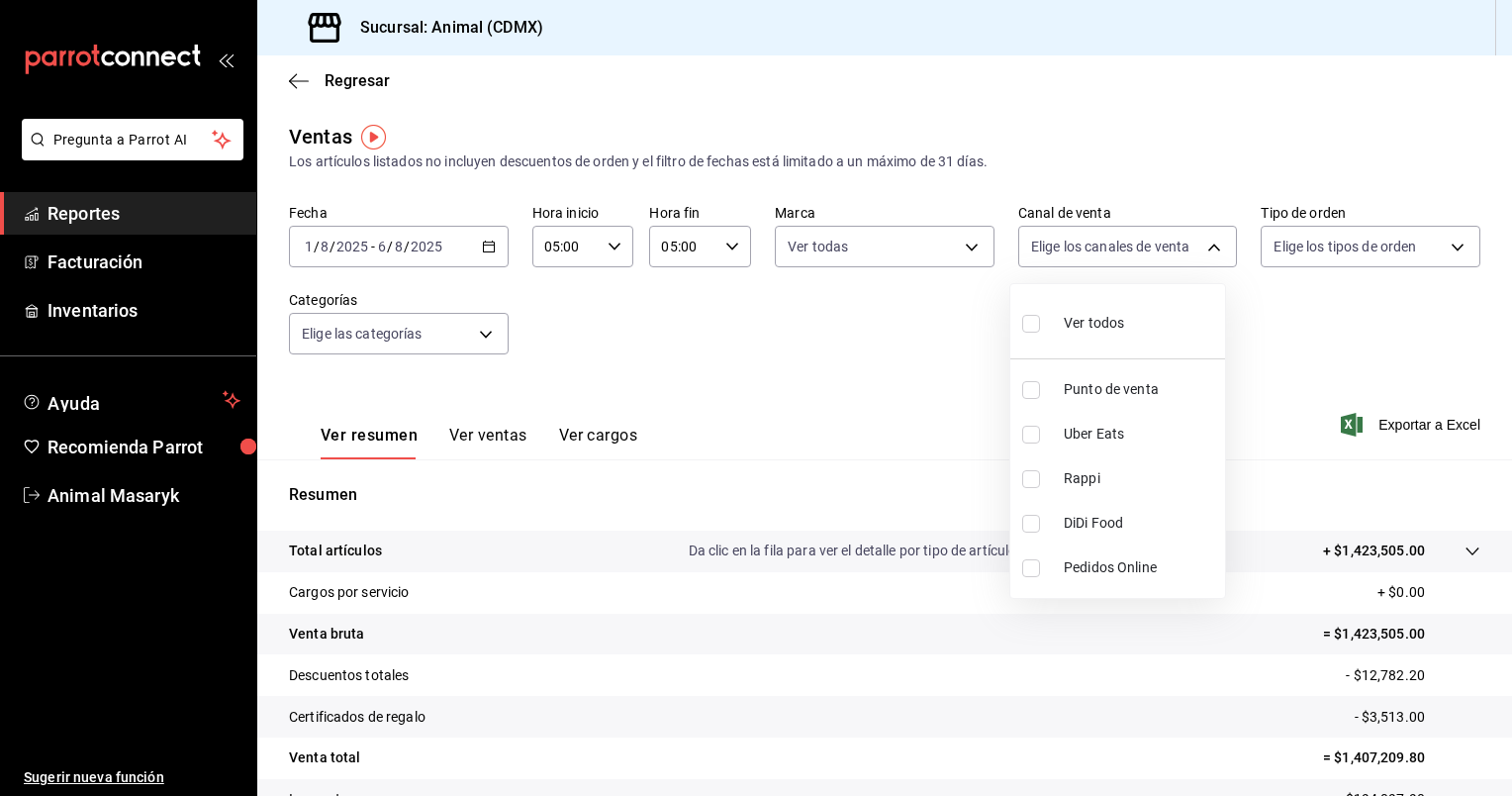click on "Ver todos" at bounding box center (1117, 321) 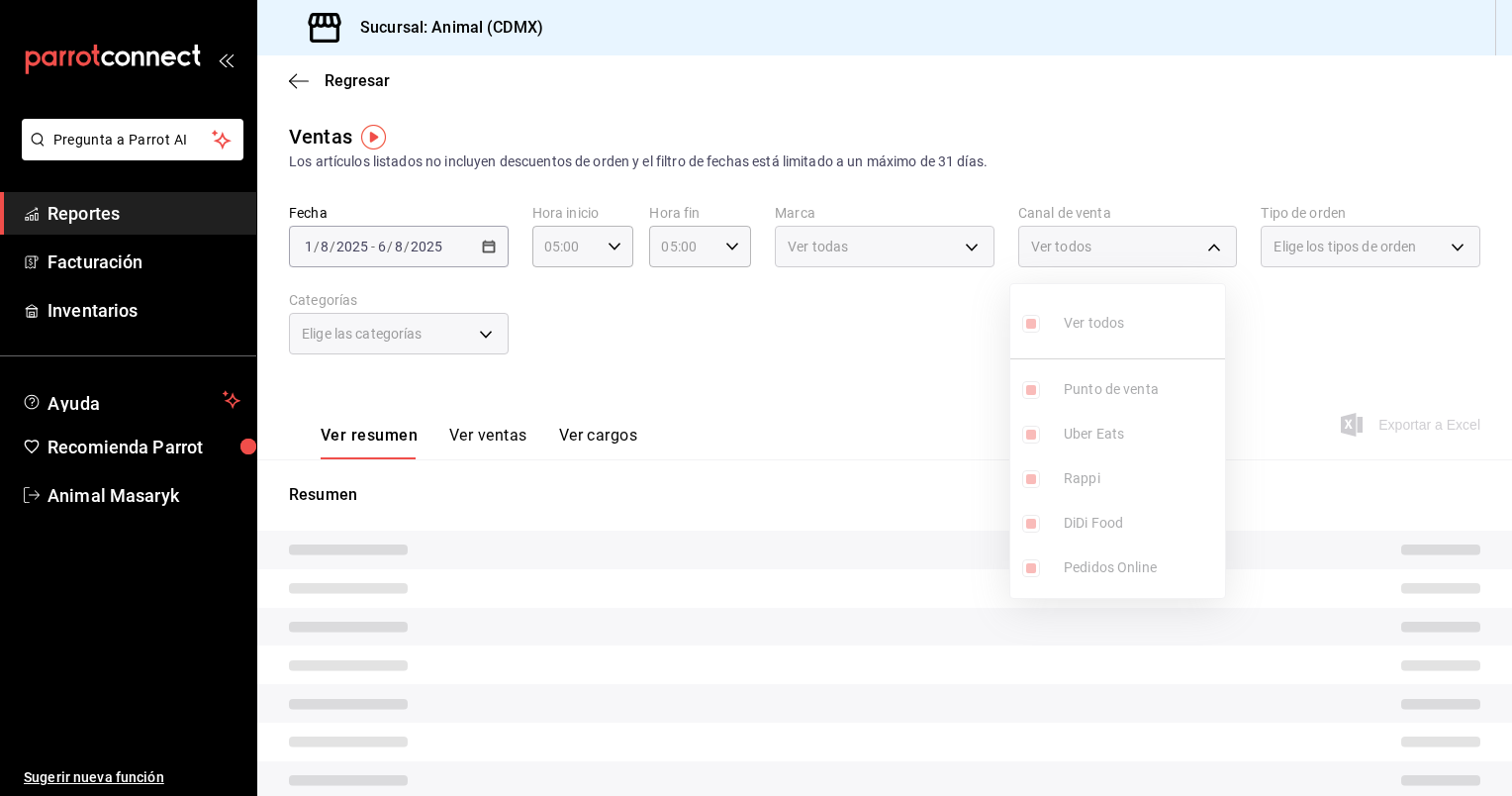 click at bounding box center [756, 398] 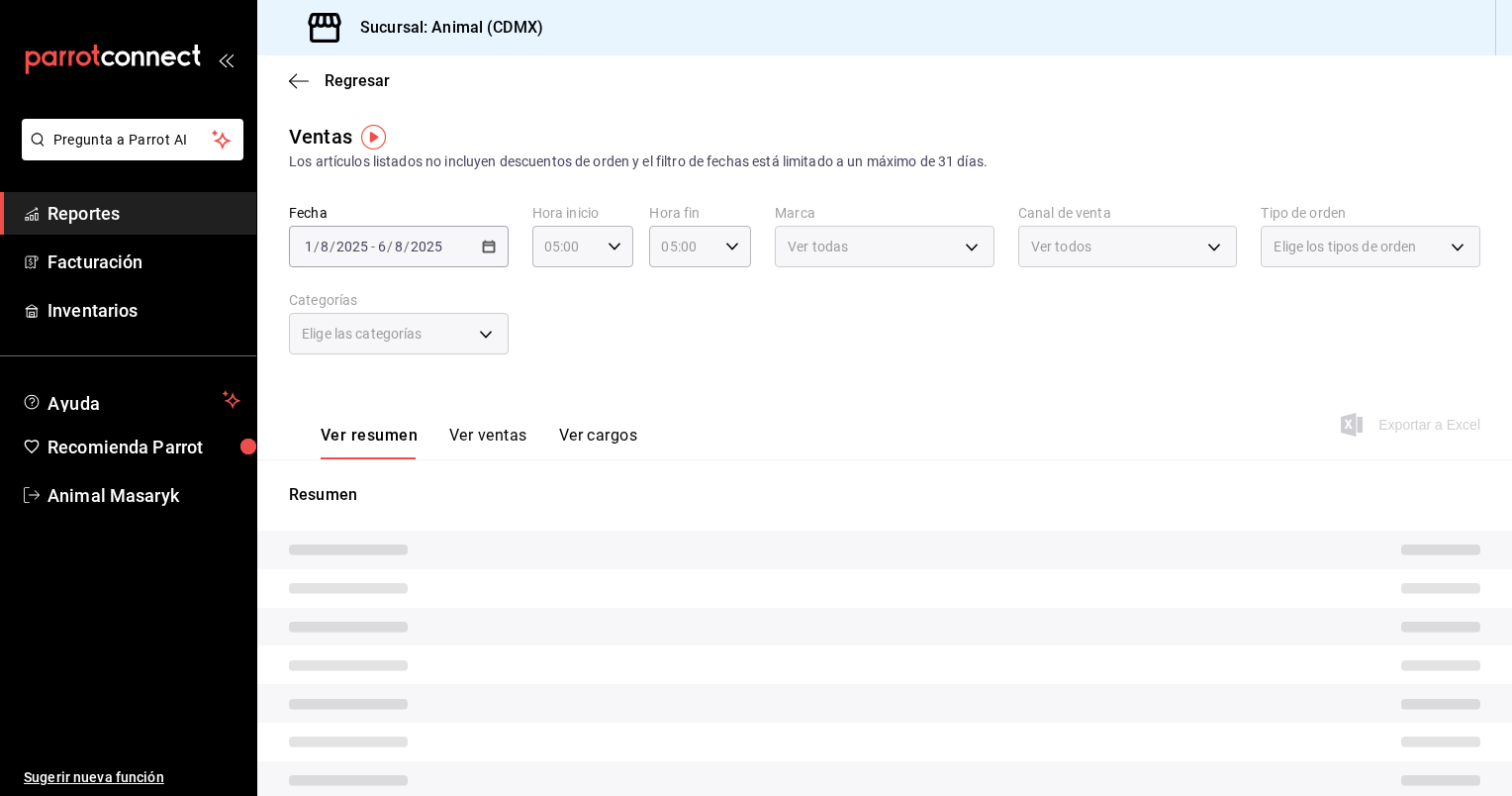 click on "Elige los tipos de orden" at bounding box center [1370, 247] 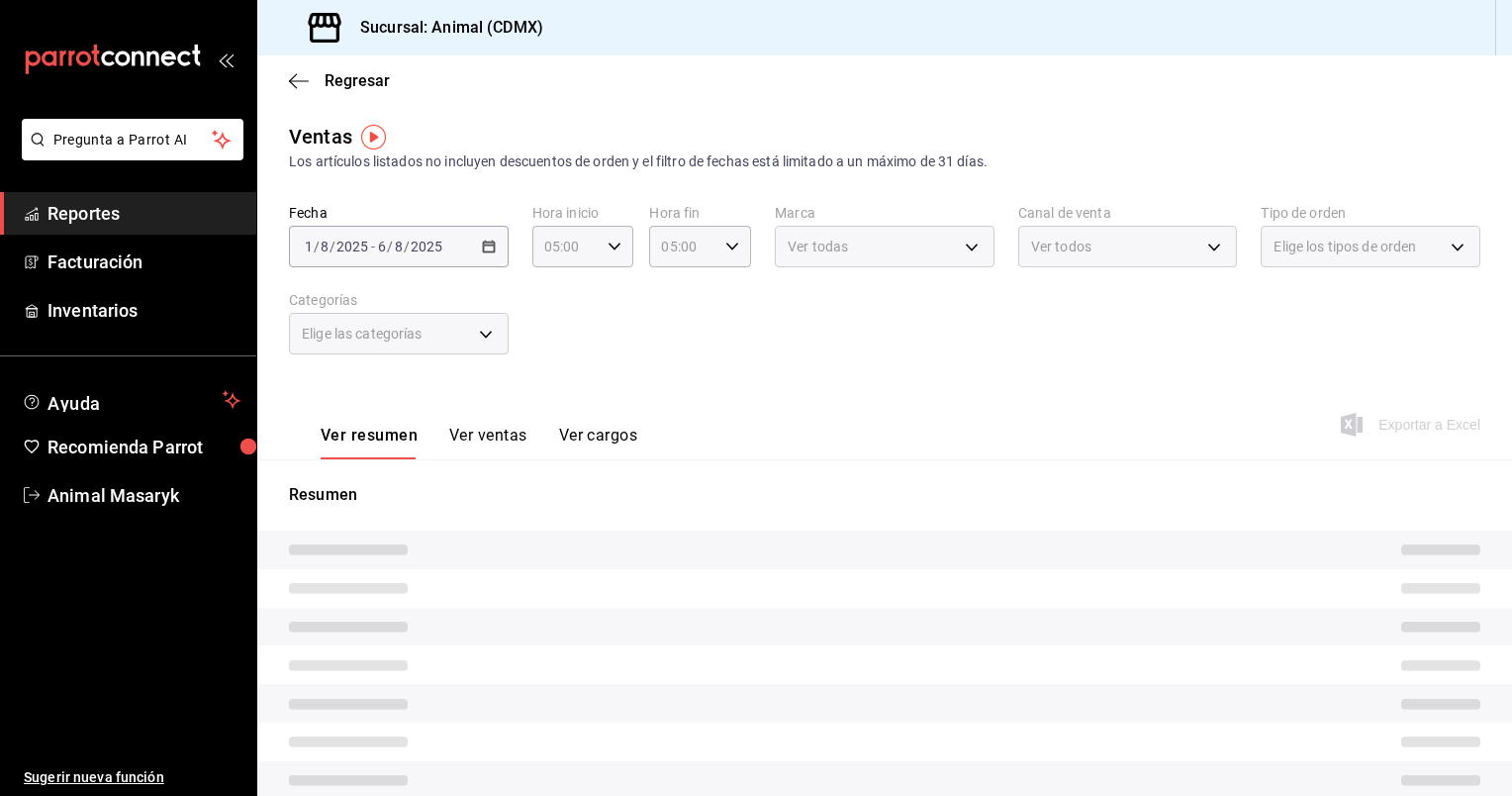 click on "Elige los tipos de orden" at bounding box center (1370, 247) 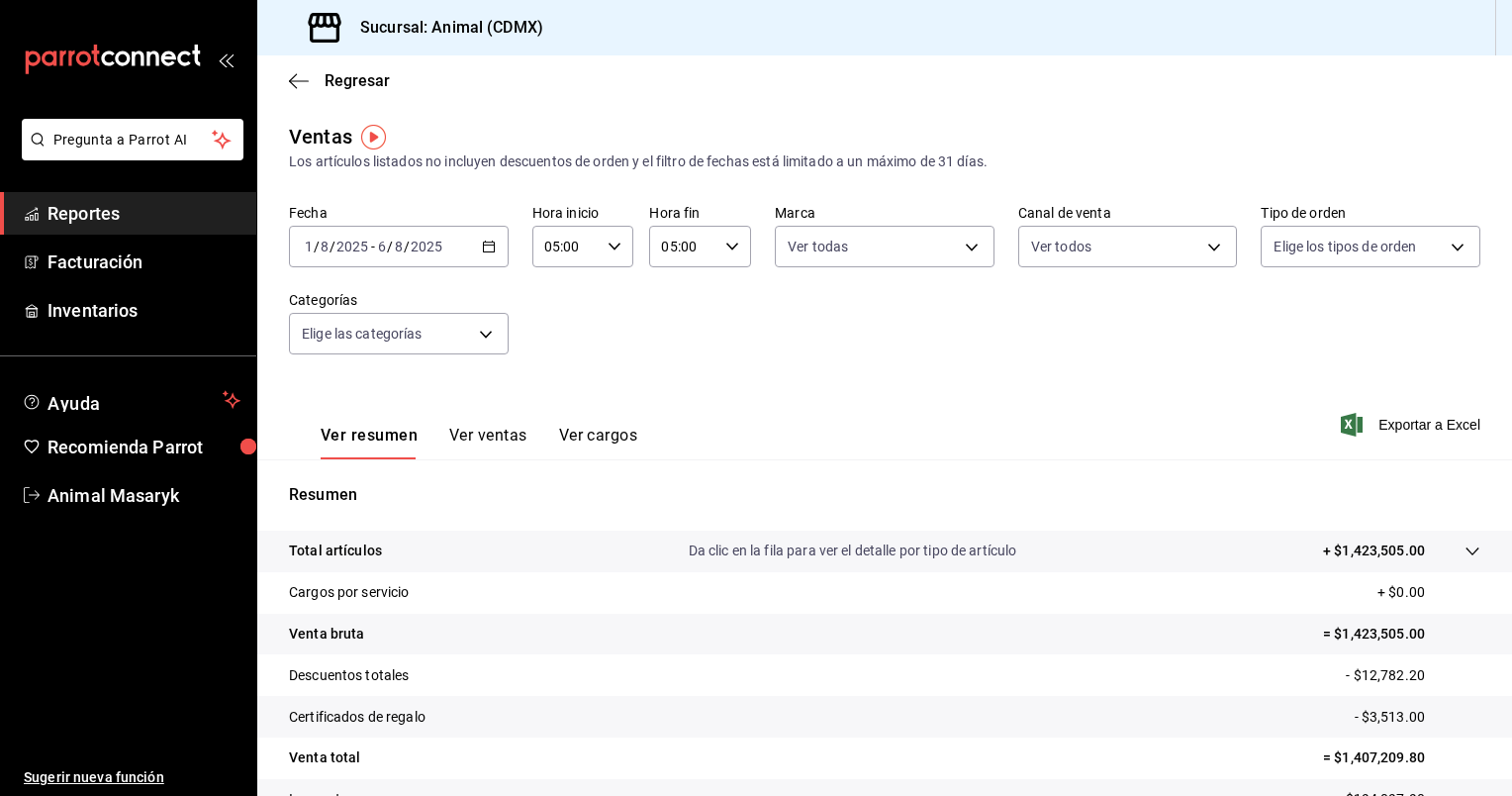 click on "Pregunta a Parrot AI Reportes   Facturación   Inventarios   Ayuda Recomienda Parrot   Animal Masaryk   Sugerir nueva función   Sucursal: Animal ([CITY]) Regresar Ventas Los artículos listados no incluyen descuentos de orden y el filtro de fechas está limitado a un máximo de 31 días. Fecha [DATE] [DATE] - [DATE] Hora inicio [TIME] Hora inicio Hora fin [TIME] Hora fin Marca Ver todas [UUID] Canal de venta Ver todos PARROT,UBER_EATS,RAPPI,DIDI_FOOD,ONLINE Tipo de orden Elige los tipos de orden Categorías Elige las categorías Ver resumen Ver ventas Ver cargos Exportar a Excel Resumen Total artículos Da clic en la fila para ver el detalle por tipo de artículo + $1,423,505.00 Cargos por servicio + $0.00 Venta bruta = $1,423,505.00 Descuentos totales - $12,782.20 Certificados de regalo - $3,513.00 Venta total = $1,407,209.80 Impuestos - $194,097.90 Venta neta = $1,213,111.90 Pregunta a Parrot AI Reportes   Facturación   Inventarios   Ayuda" at bounding box center [756, 398] 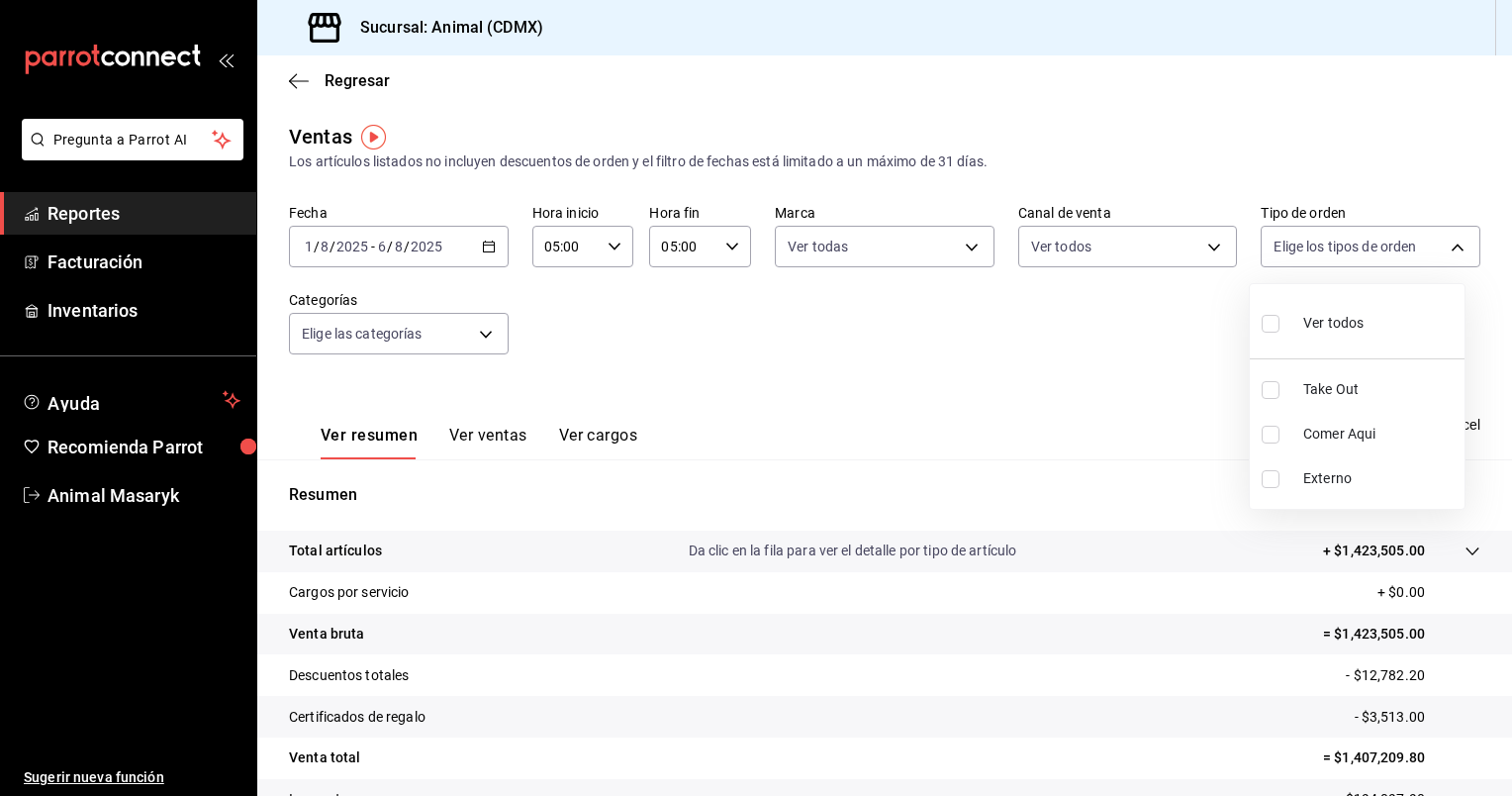 click on "Ver todos" at bounding box center [1357, 321] 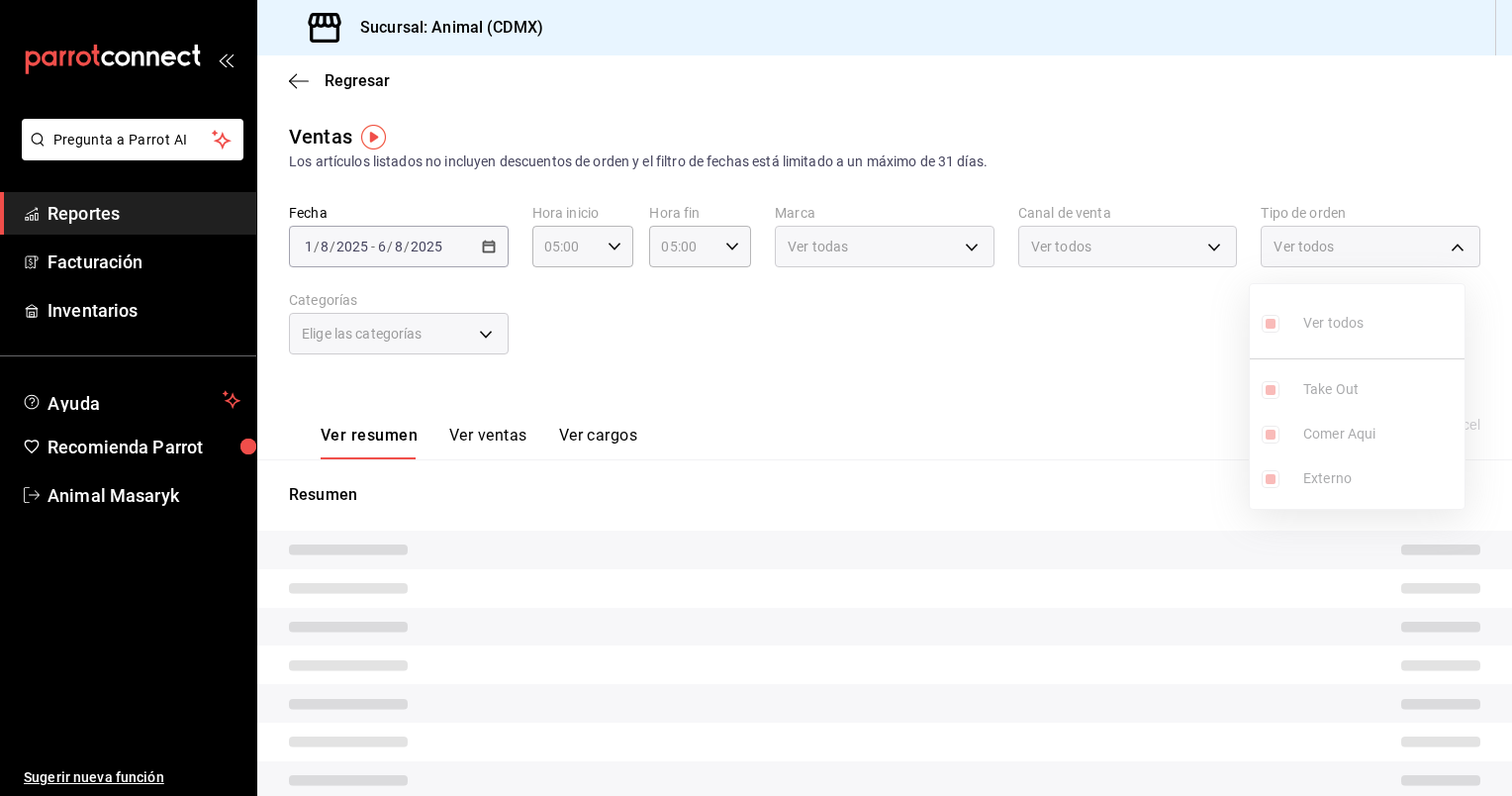 click at bounding box center [756, 398] 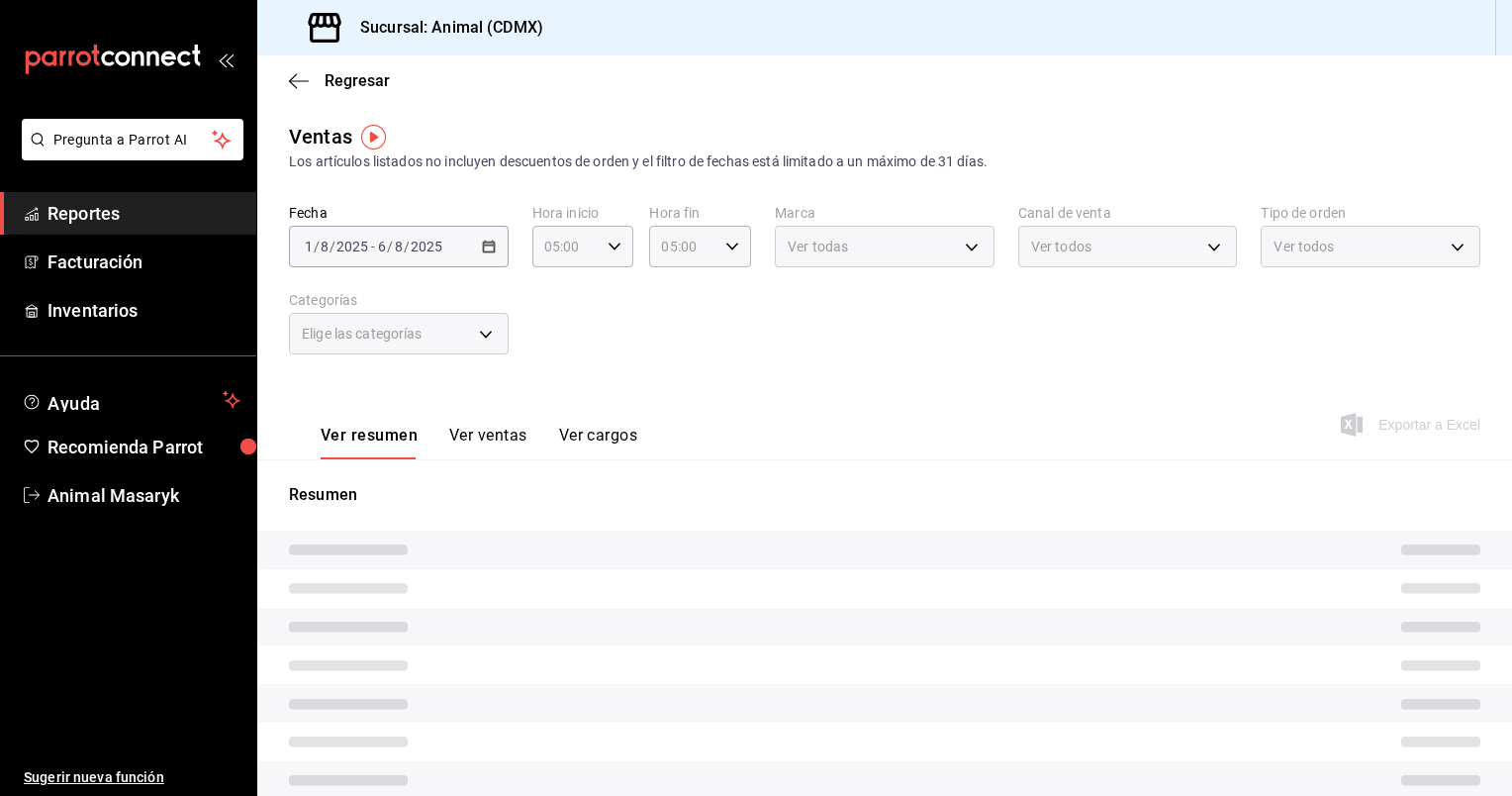 click on "Elige las categorías" at bounding box center (399, 334) 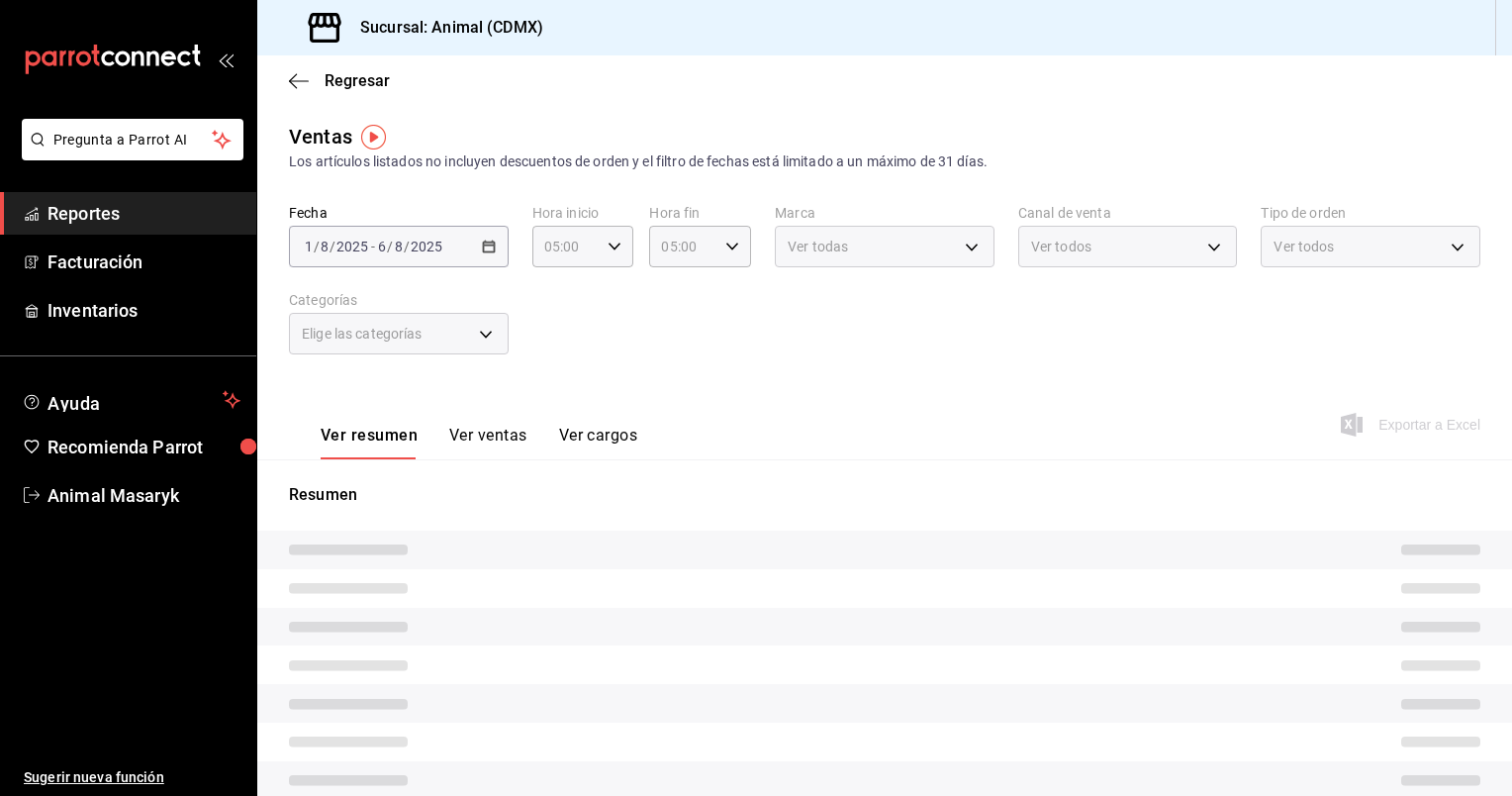 click on "Elige las categorías" at bounding box center (399, 334) 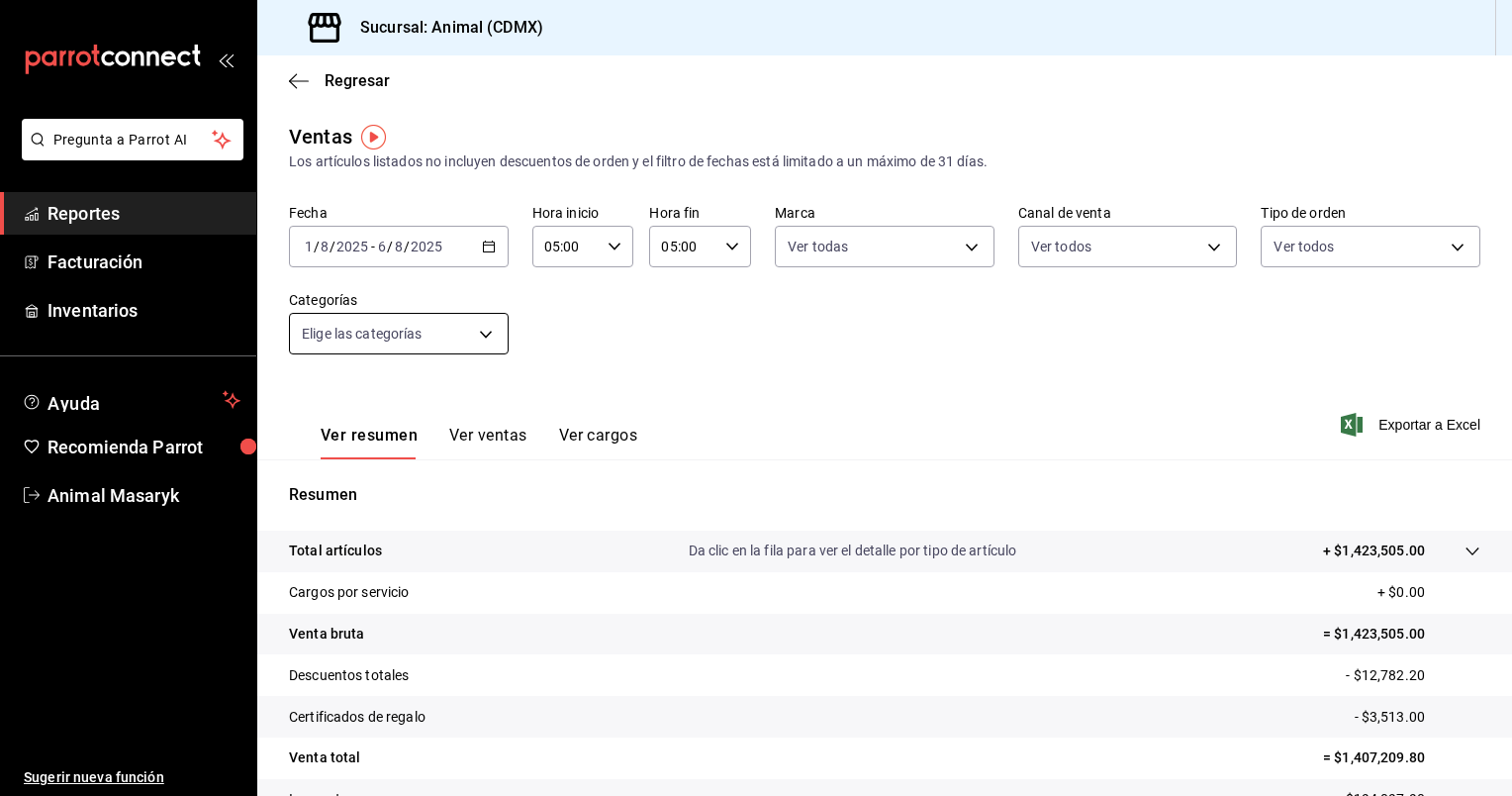 click on "Pregunta a Parrot AI Reportes   Facturación   Inventarios   Ayuda Recomienda Parrot   Animal Masaryk   Sugerir nueva función   Sucursal: Animal ([CITY]) Regresar Ventas Los artículos listados no incluyen descuentos de orden y el filtro de fechas está limitado a un máximo de 31 días. Fecha [DATE] [DATE] - [DATE] Hora inicio [TIME] Hora inicio Hora fin [TIME] Hora fin Marca Ver todas [UUID] Canal de venta Ver todos PARROT,UBER_EATS,RAPPI,DIDI_FOOD,ONLINE Tipo de orden Ver todos [UUID],[UUID],[EXTERNAL] Categorías Elige las categorías Ver resumen Ver ventas Ver cargos Exportar a Excel Resumen Total artículos Da clic en la fila para ver el detalle por tipo de artículo + $1,423,505.00 Cargos por servicio + $0.00 Venta bruta = $1,423,505.00 Descuentos totales - $12,782.20 Certificados de regalo - $3,513.00 Venta total = $1,407,209.80 Impuestos - $194,097.90 Venta neta = $1,213,111.90 Reportes" at bounding box center [756, 398] 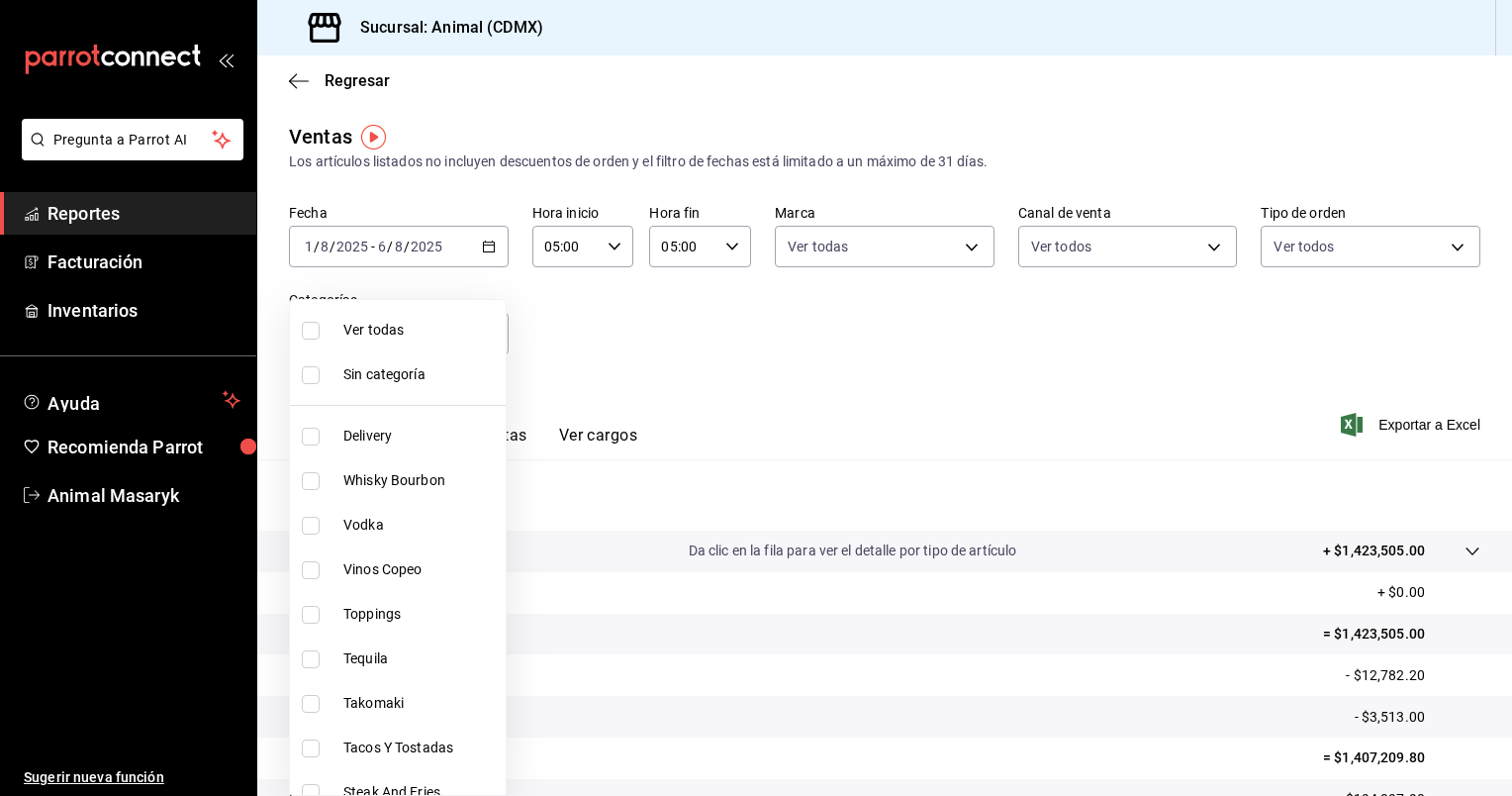 click on "Ver todas" at bounding box center [421, 330] 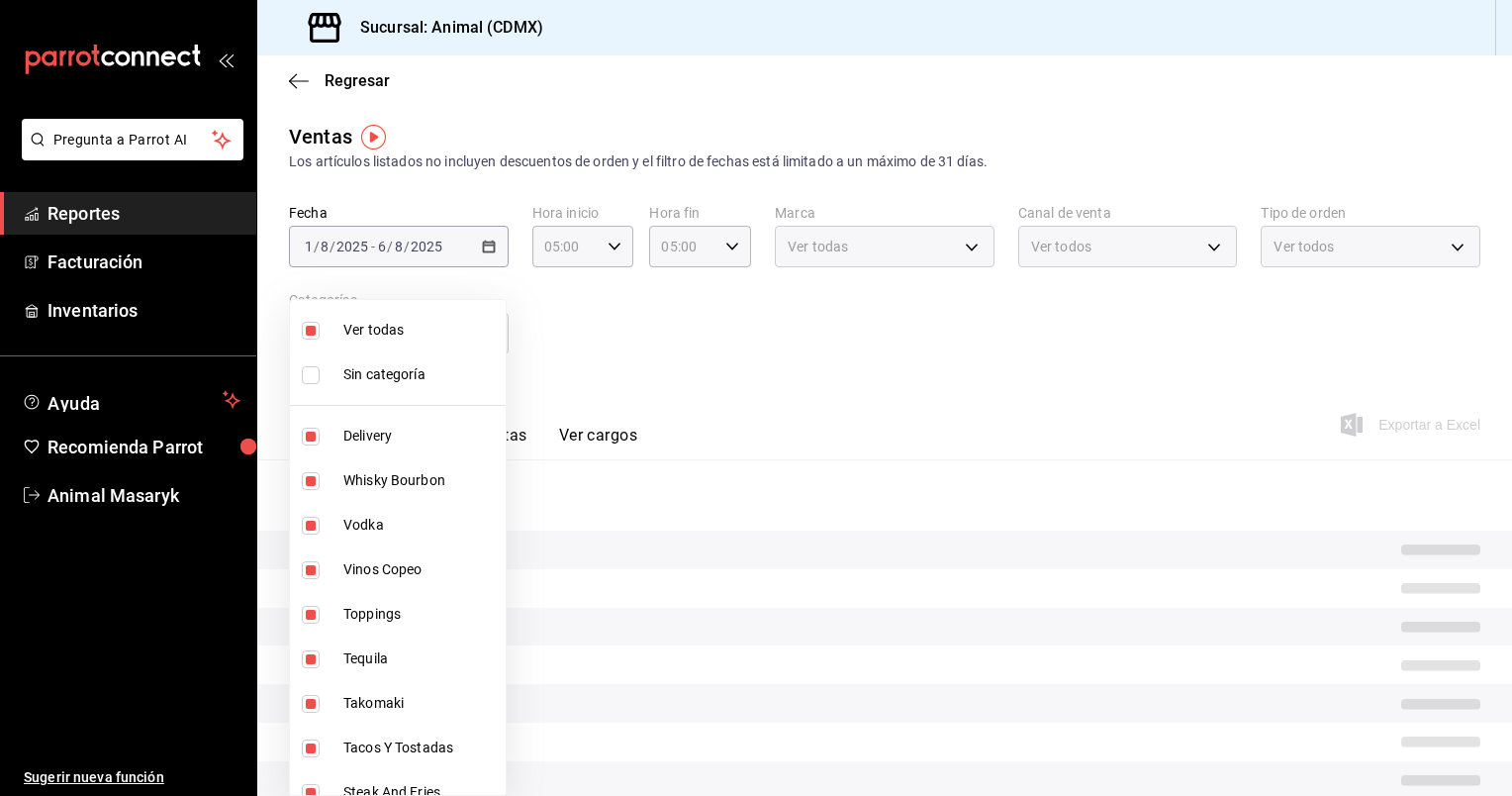 click at bounding box center [756, 398] 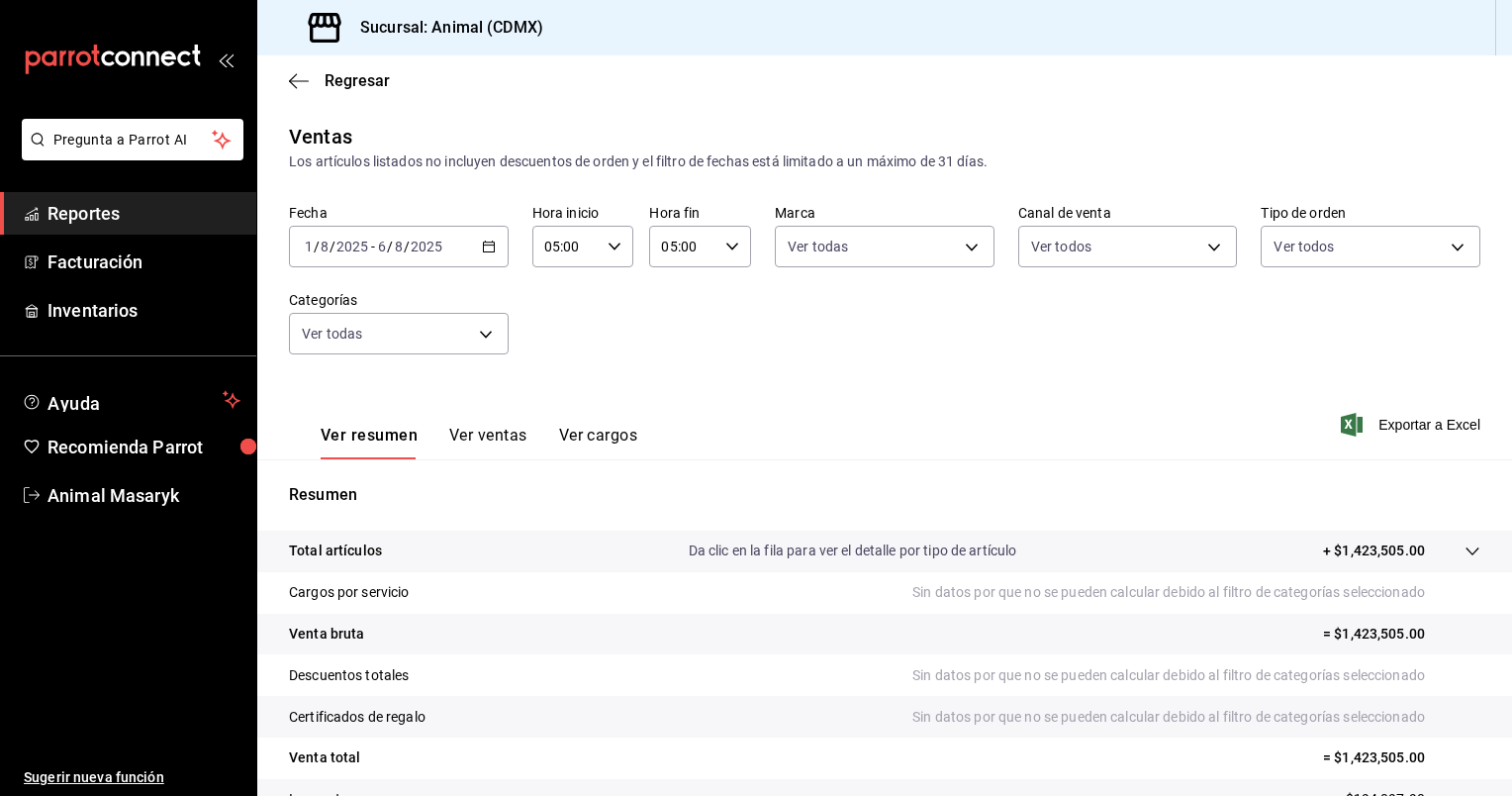 scroll, scrollTop: 152, scrollLeft: 0, axis: vertical 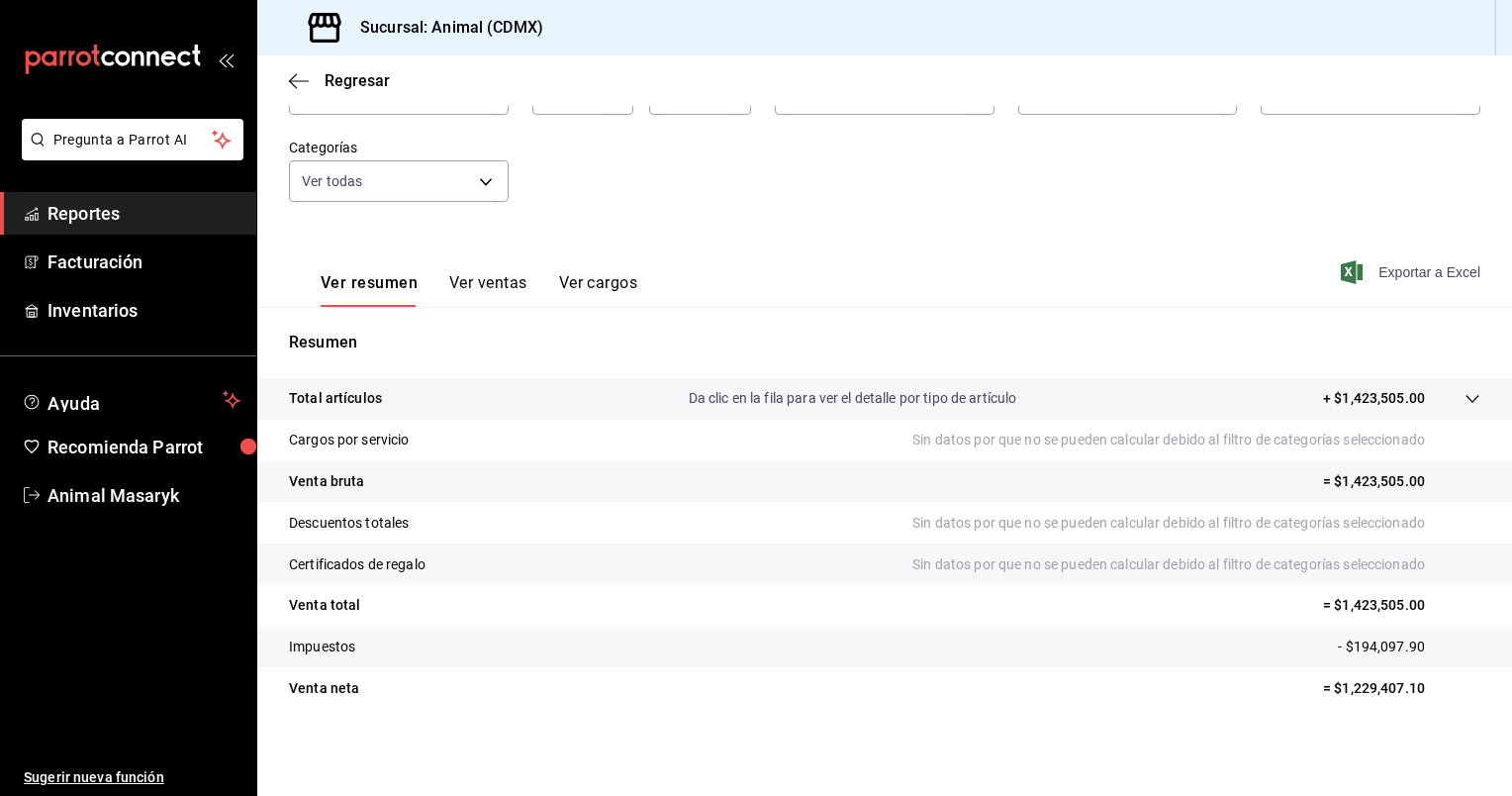 click on "Exportar a Excel" at bounding box center (1412, 272) 